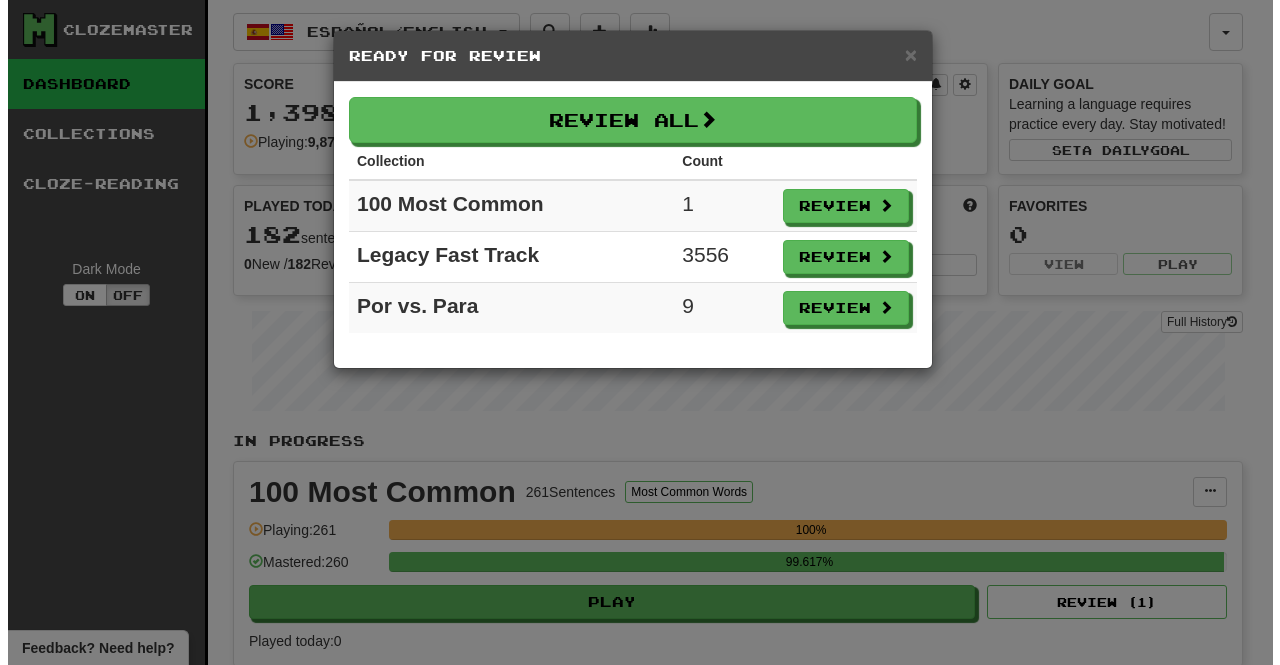 scroll, scrollTop: 0, scrollLeft: 0, axis: both 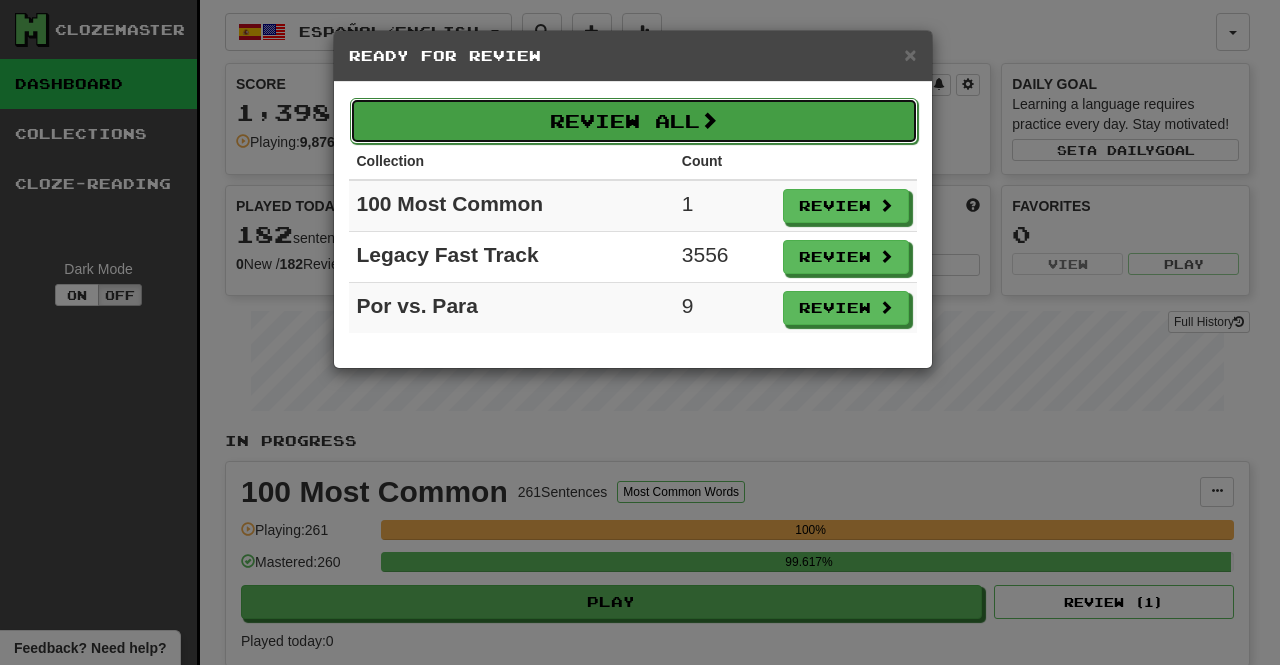 click on "Review All" at bounding box center [634, 121] 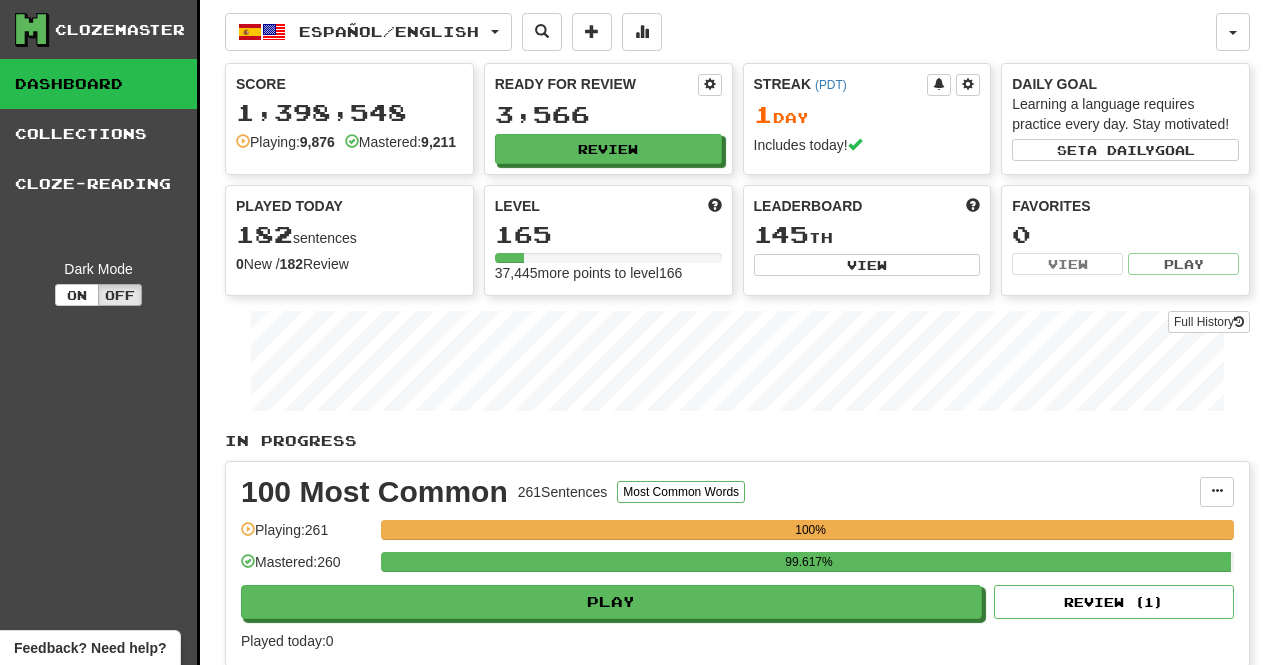 select on "***" 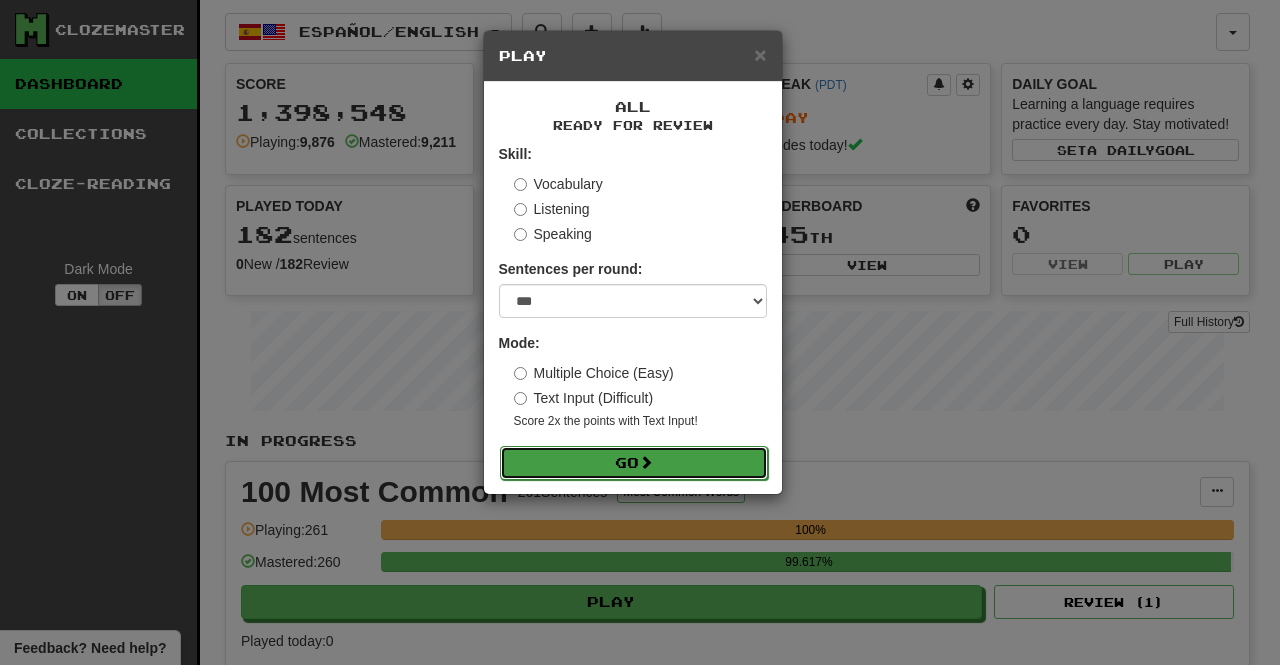 click on "Go" at bounding box center (634, 463) 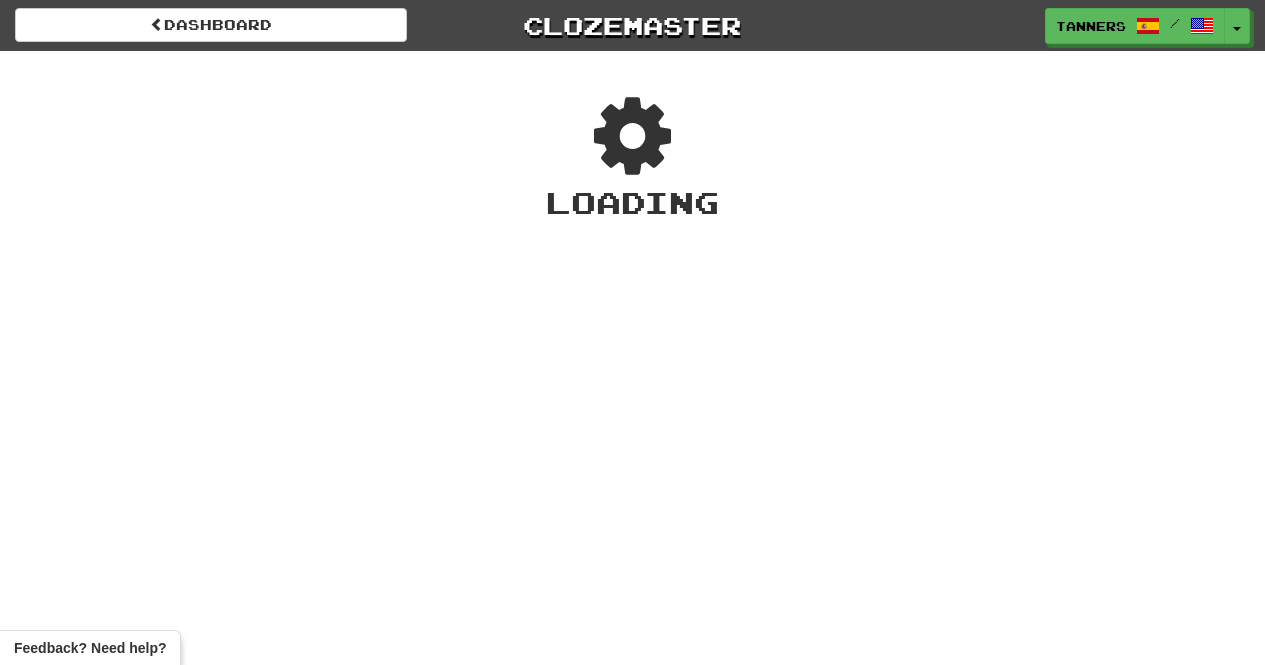 scroll, scrollTop: 0, scrollLeft: 0, axis: both 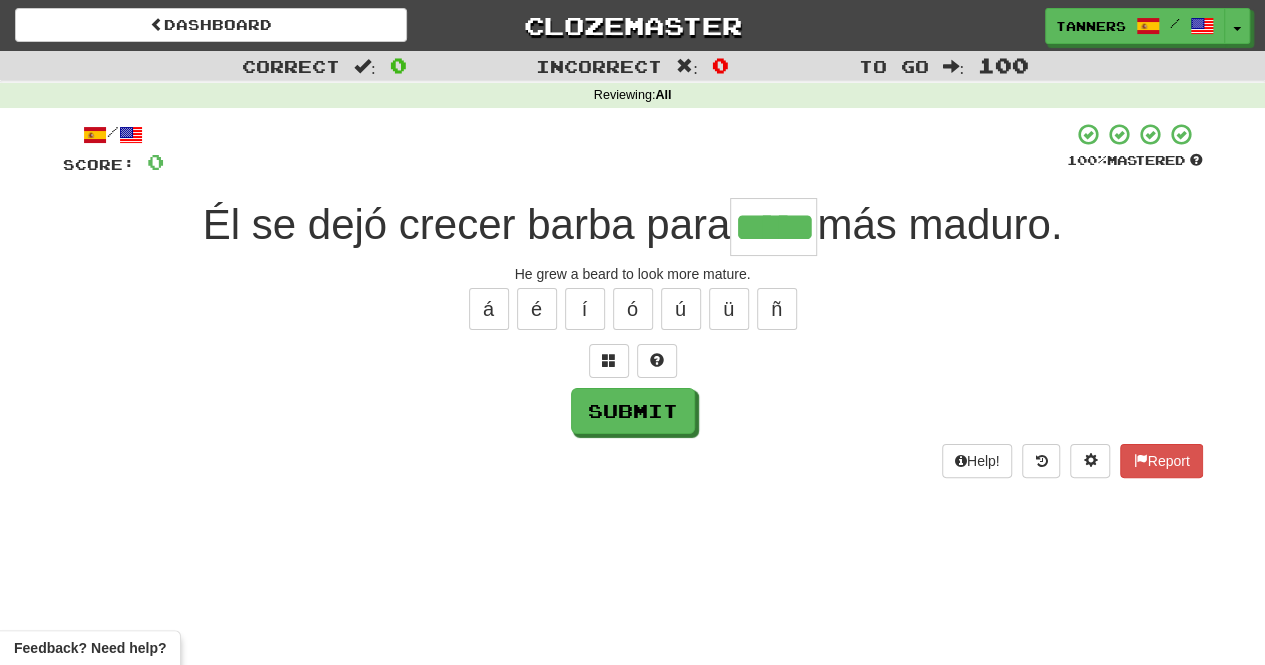 type on "*****" 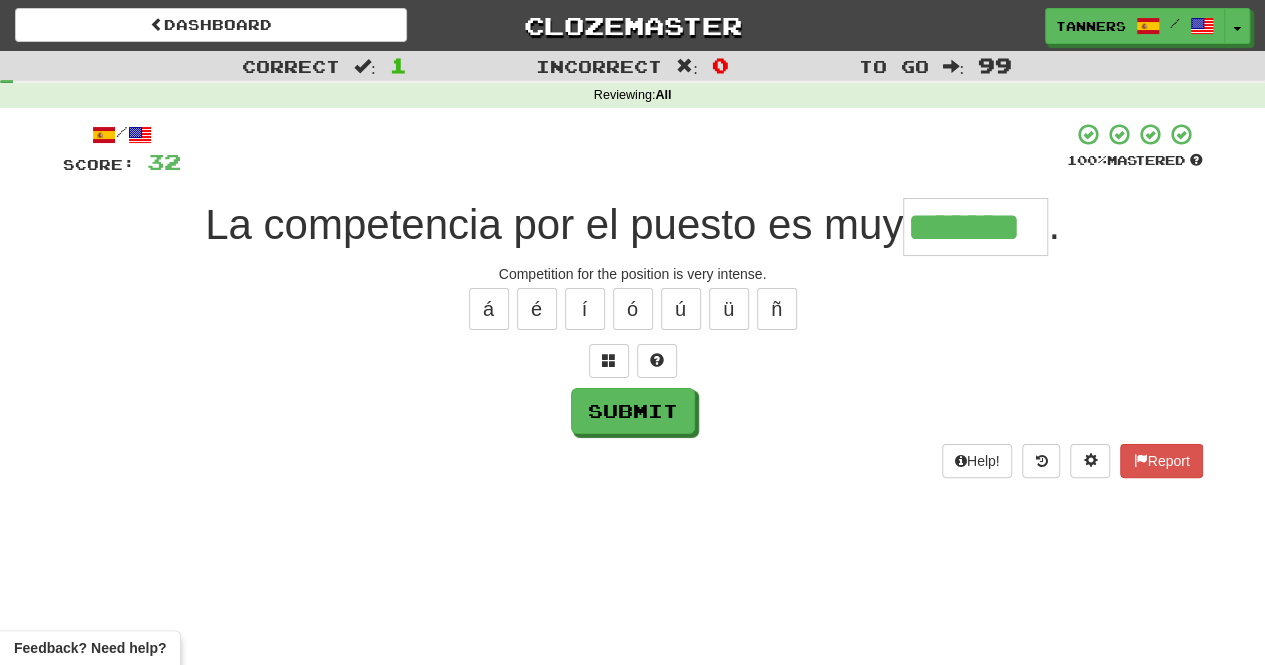 type on "*******" 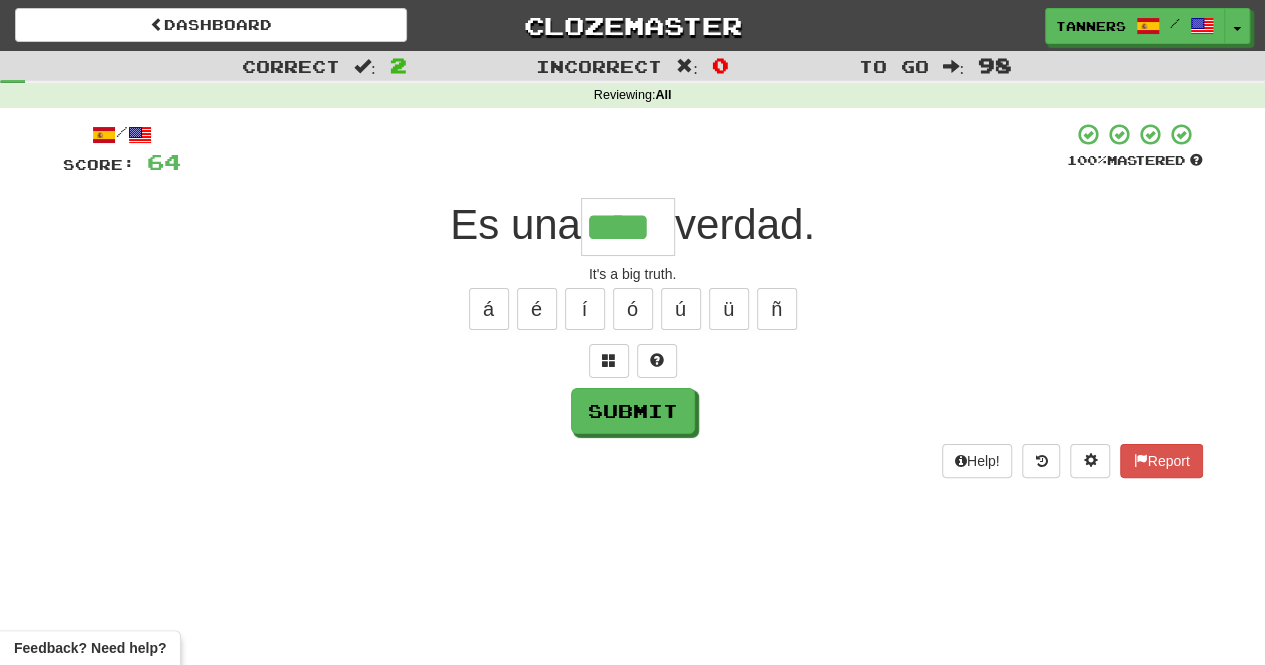 type on "****" 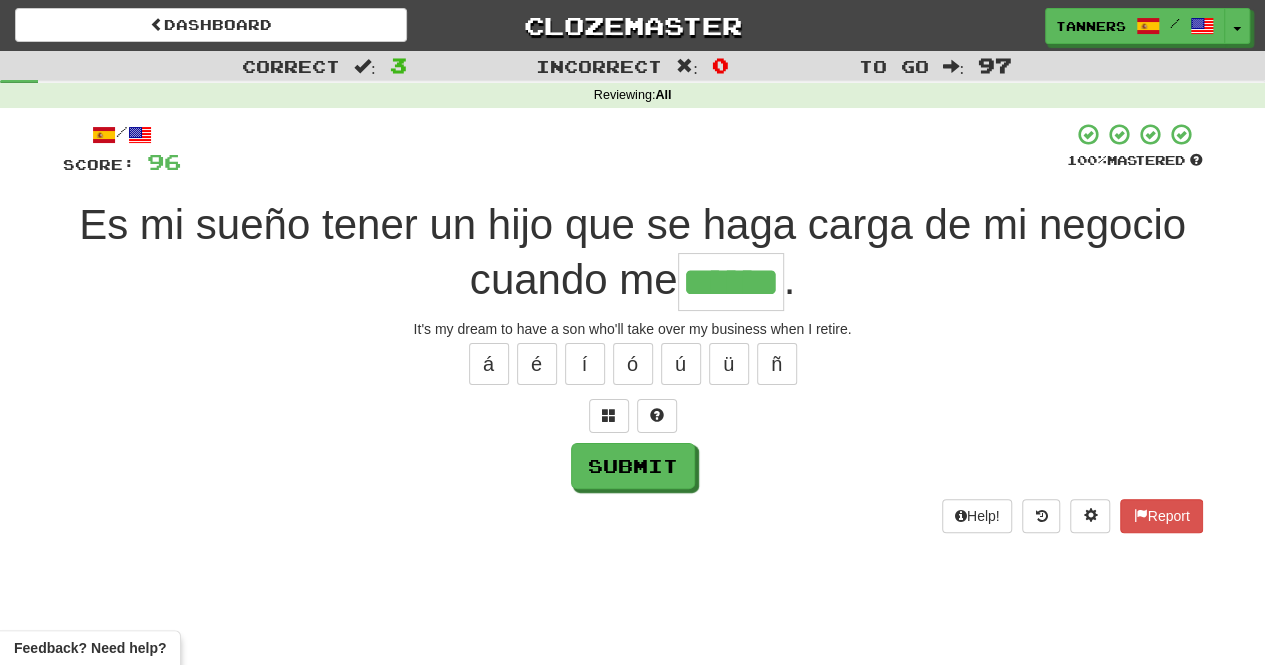type on "******" 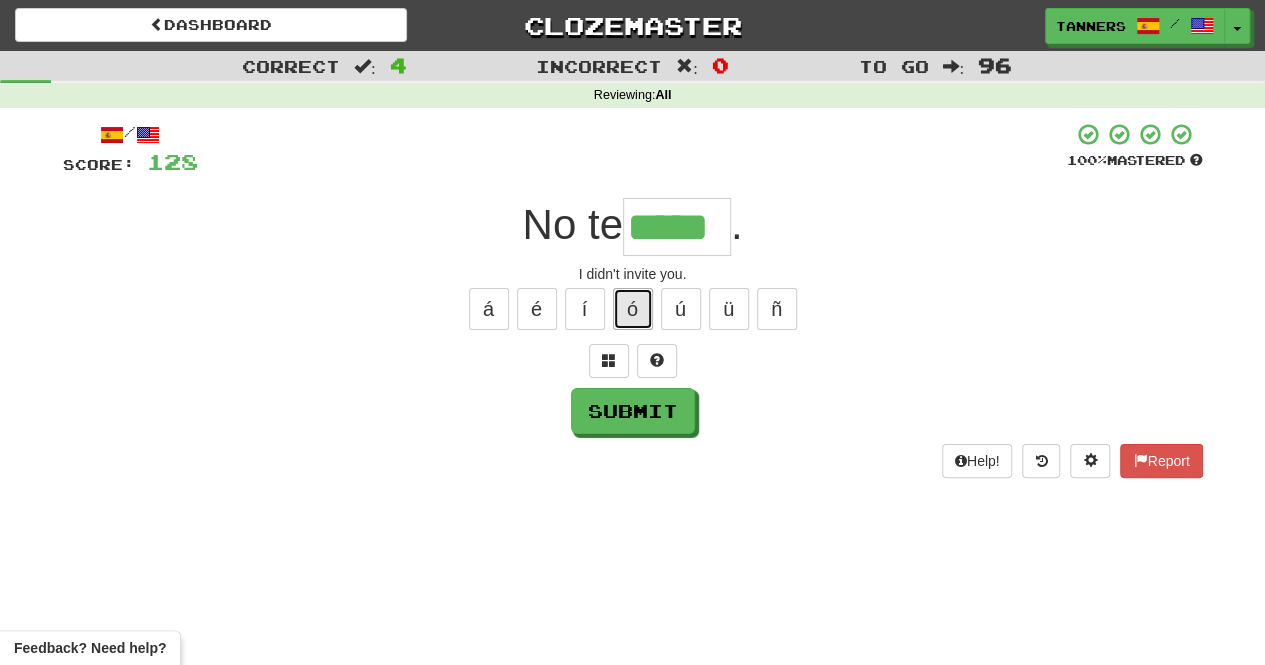 click on "ó" at bounding box center [633, 309] 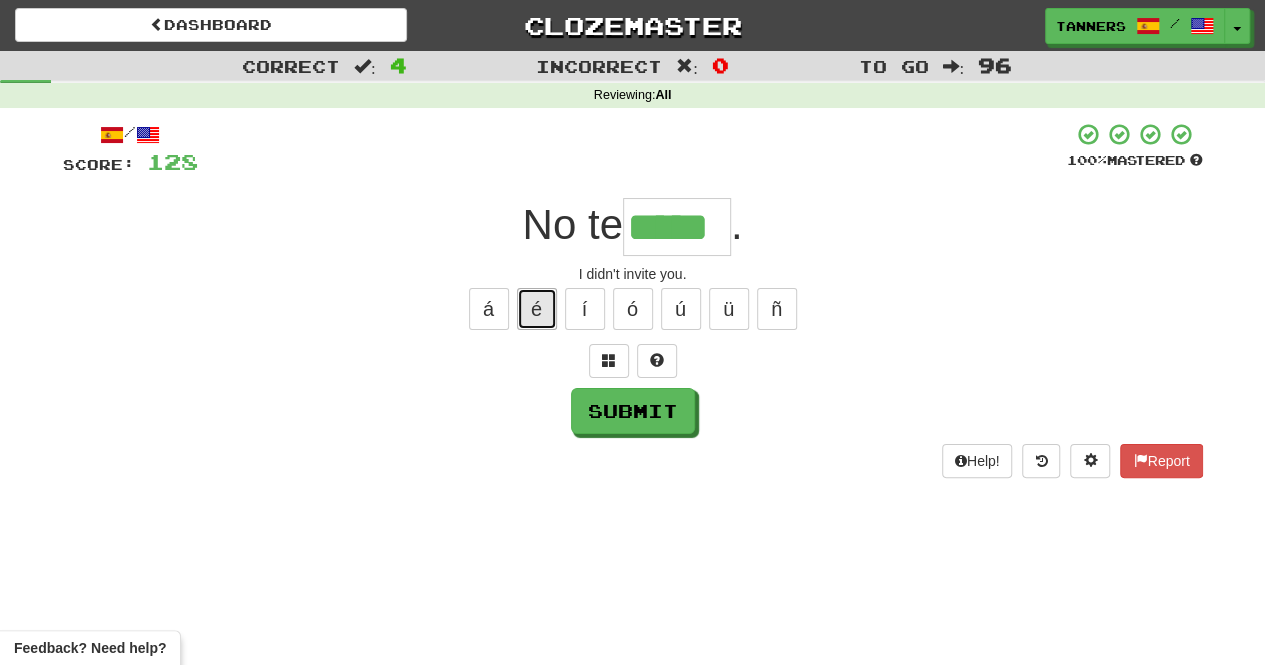 click on "é" at bounding box center (537, 309) 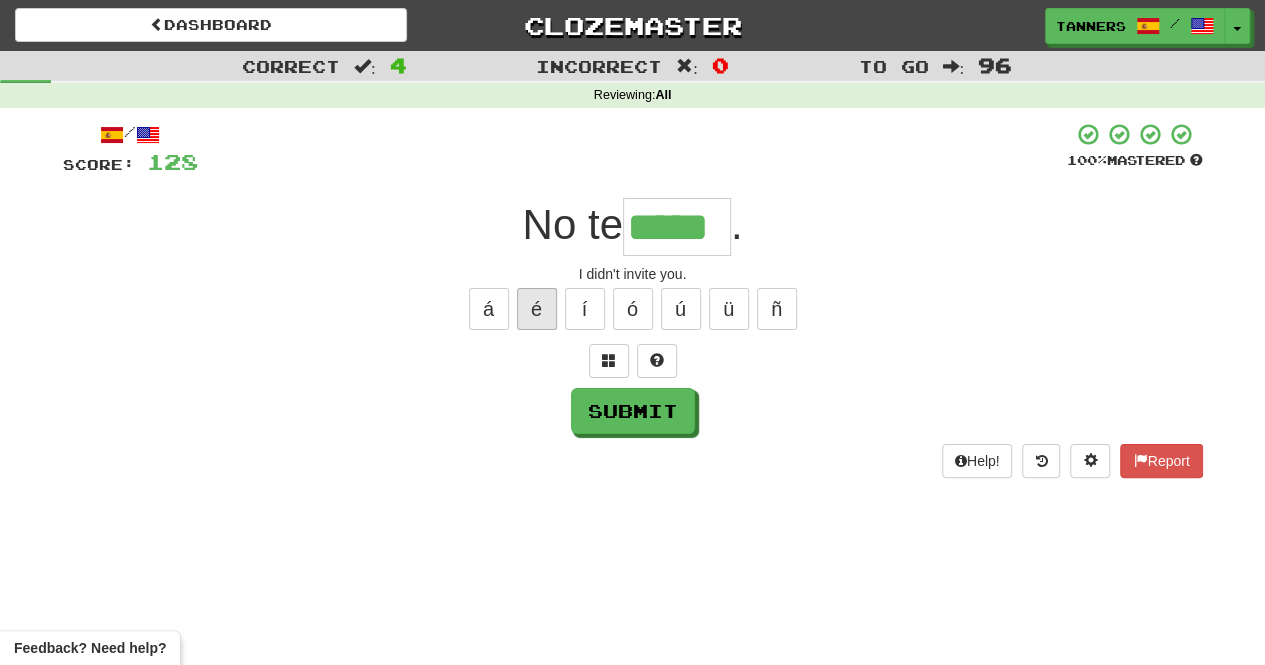 type on "******" 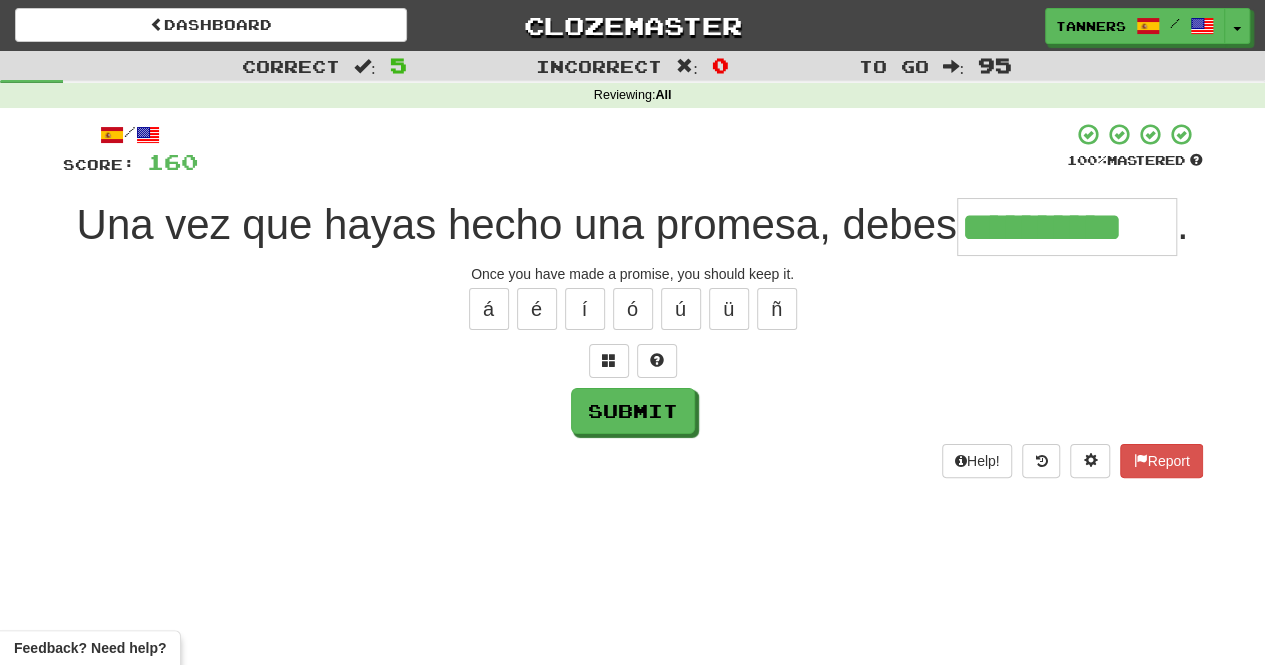 type on "**********" 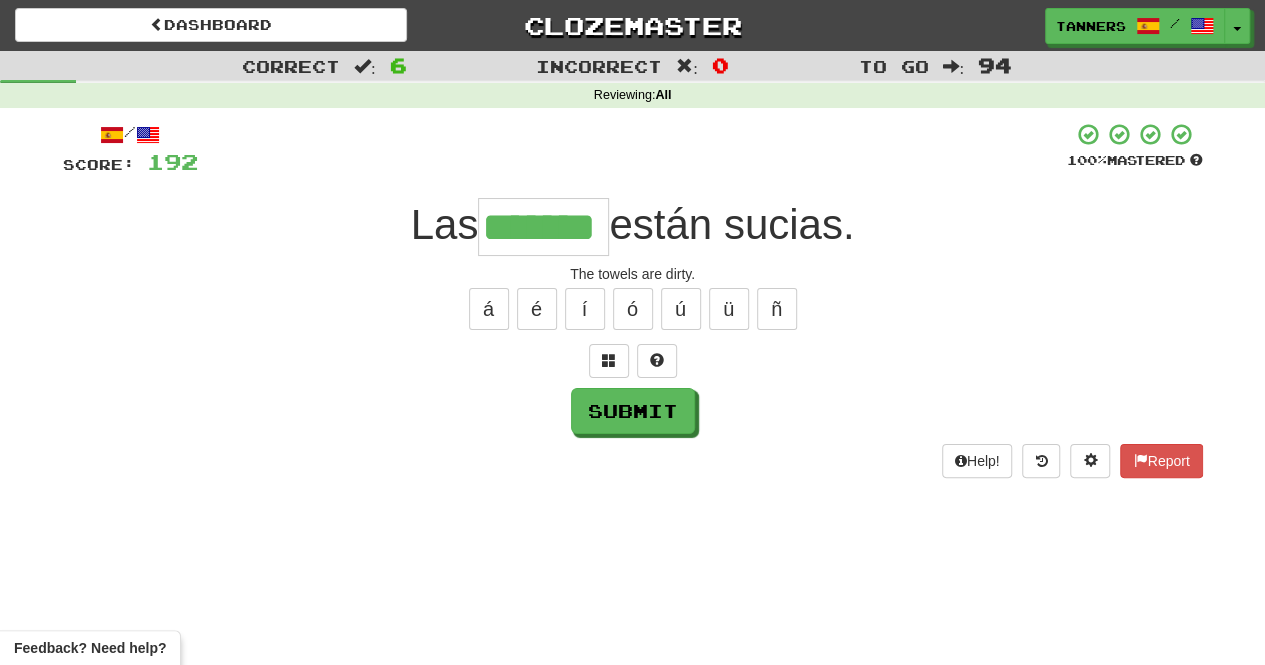 type on "*******" 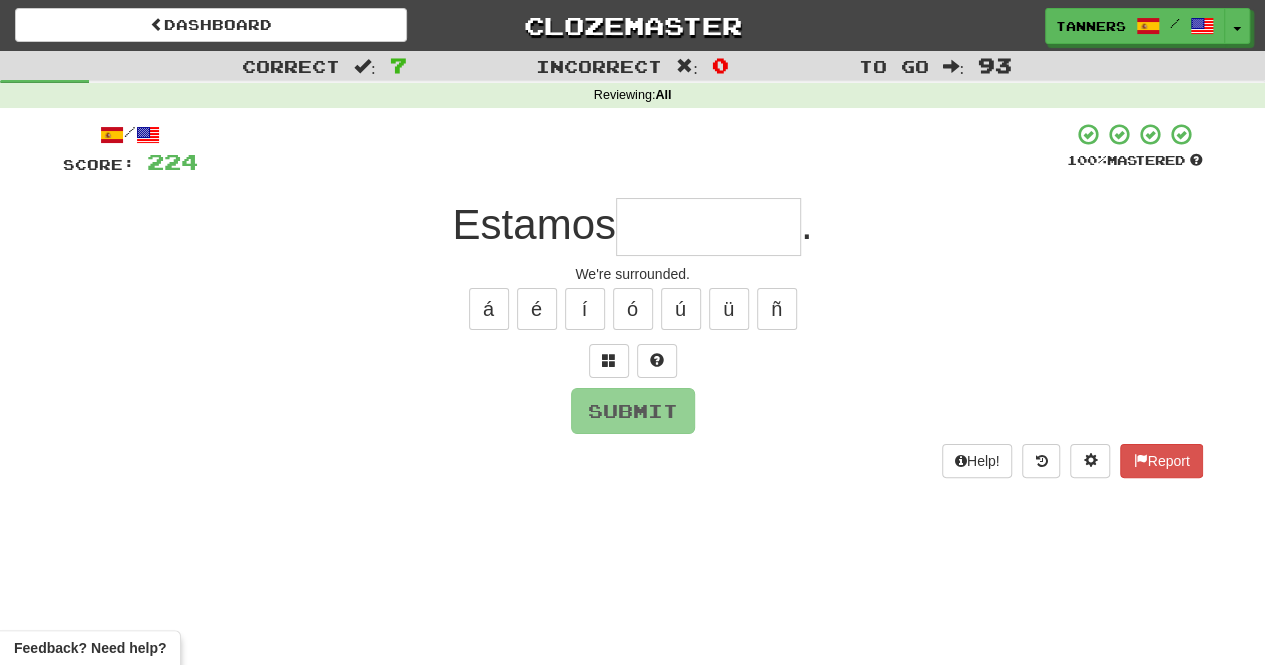 type on "*" 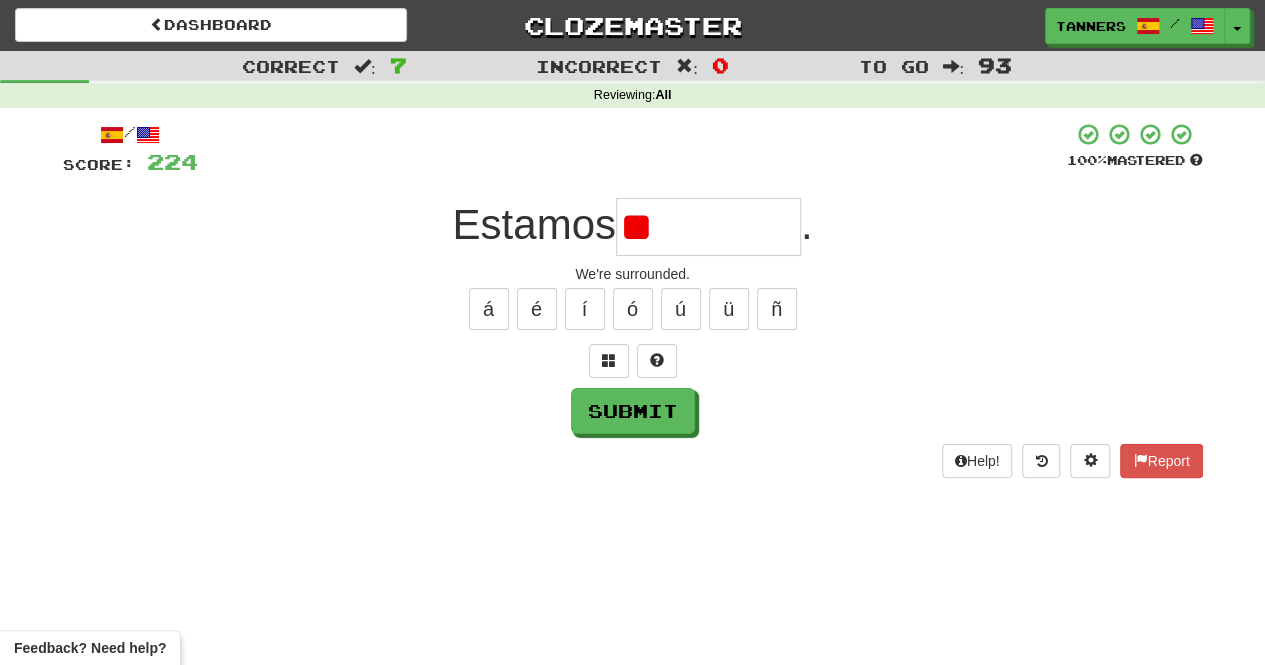 type on "*" 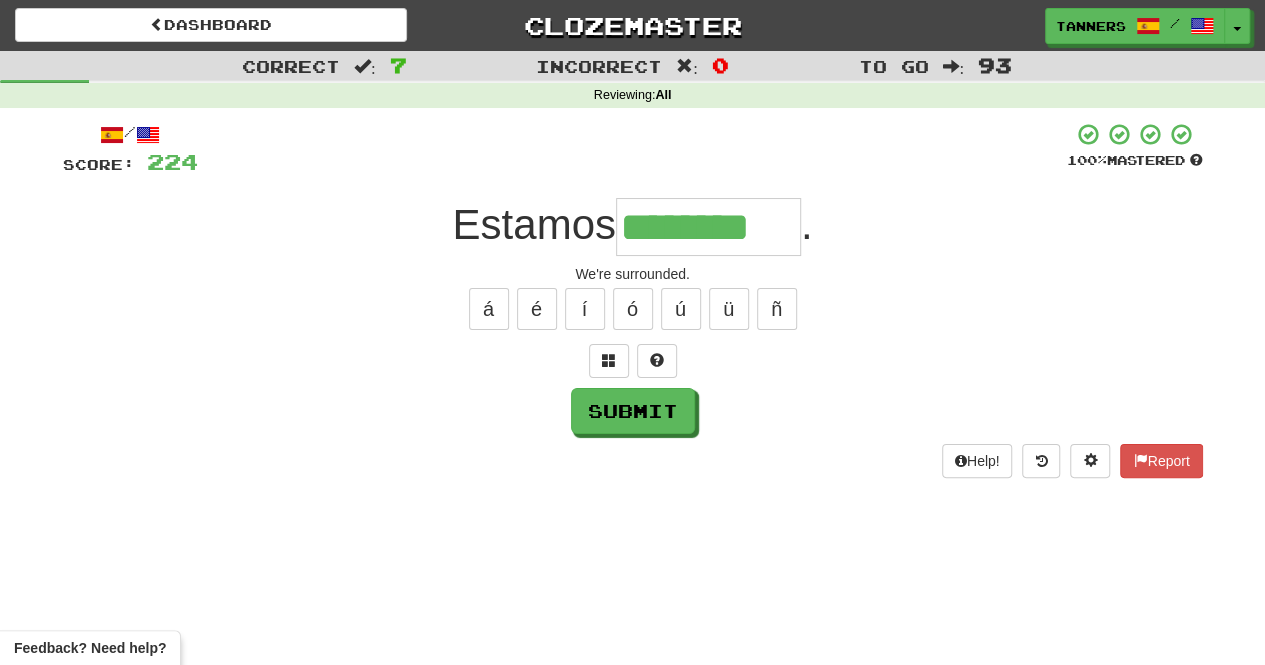 type on "********" 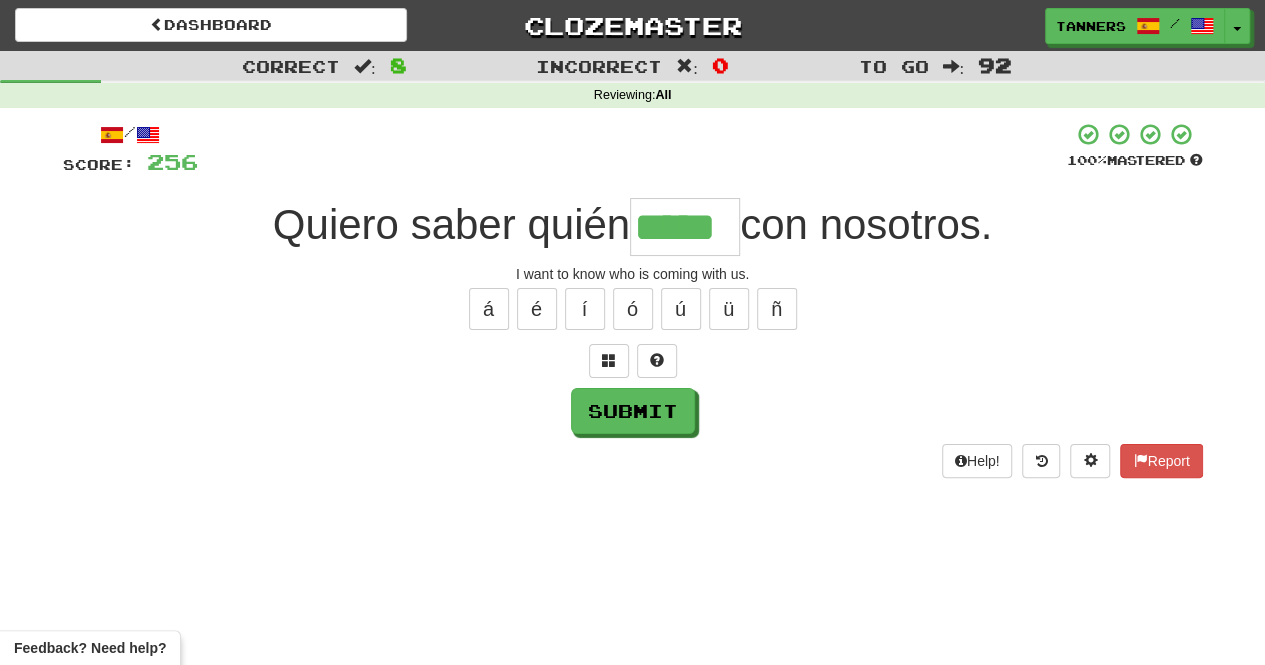 type on "*****" 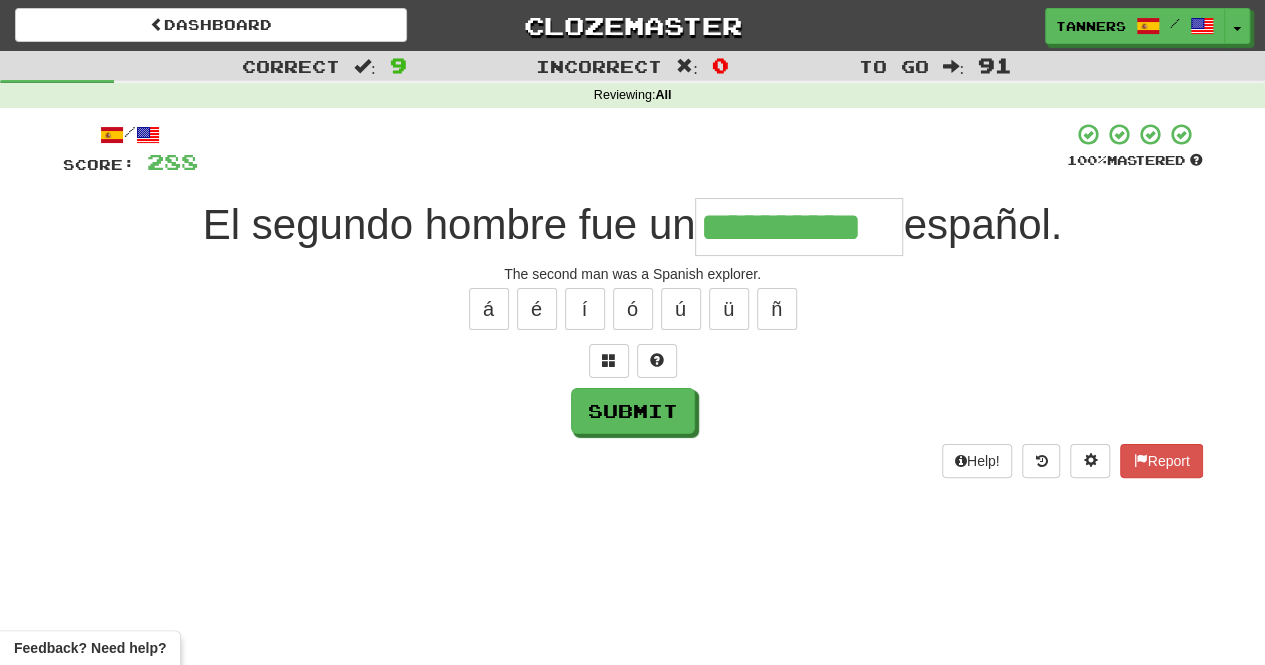 type on "**********" 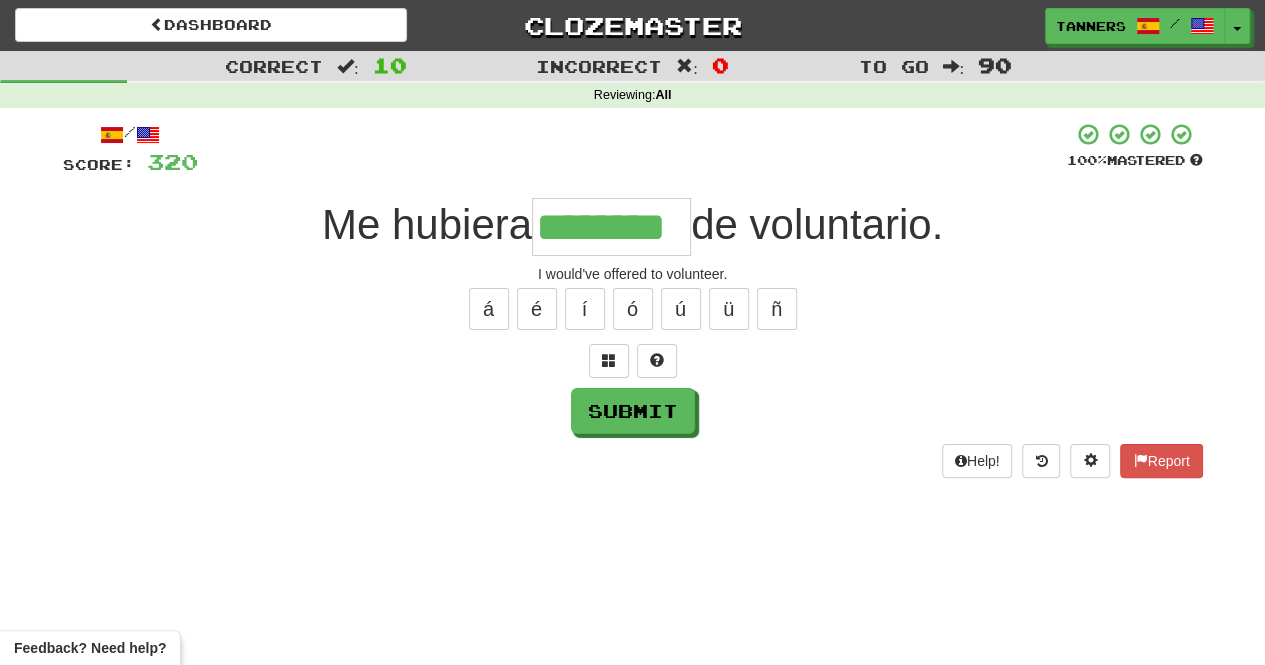 type on "********" 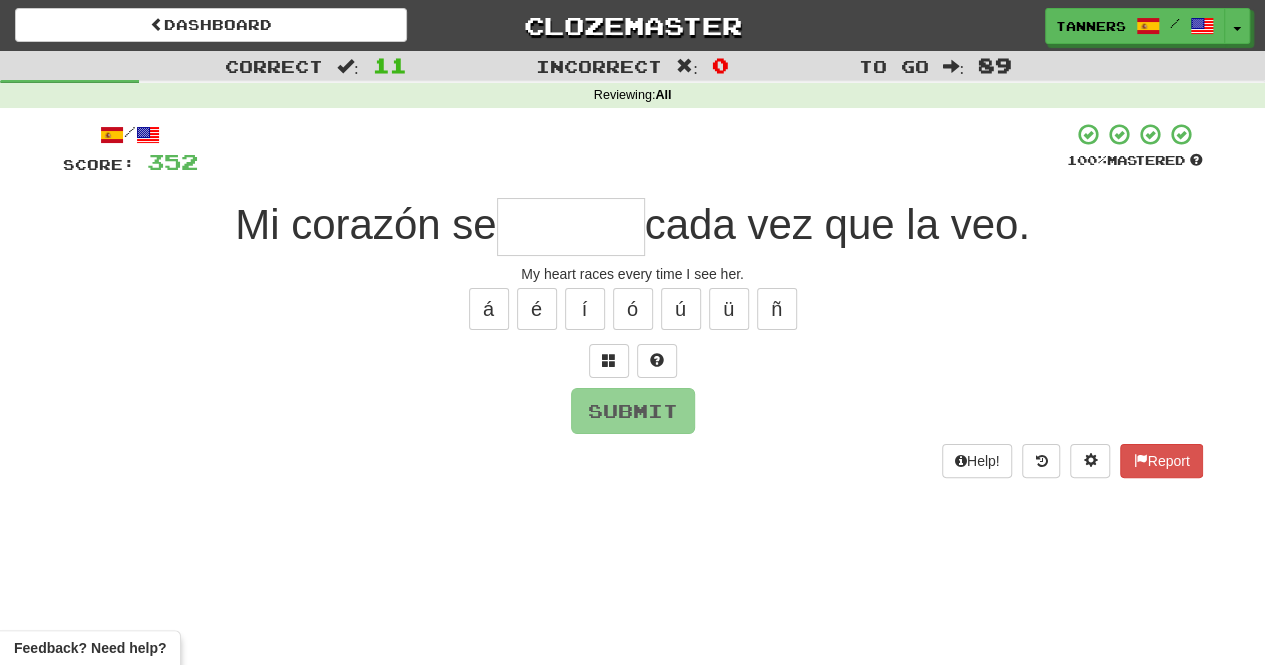 type on "*" 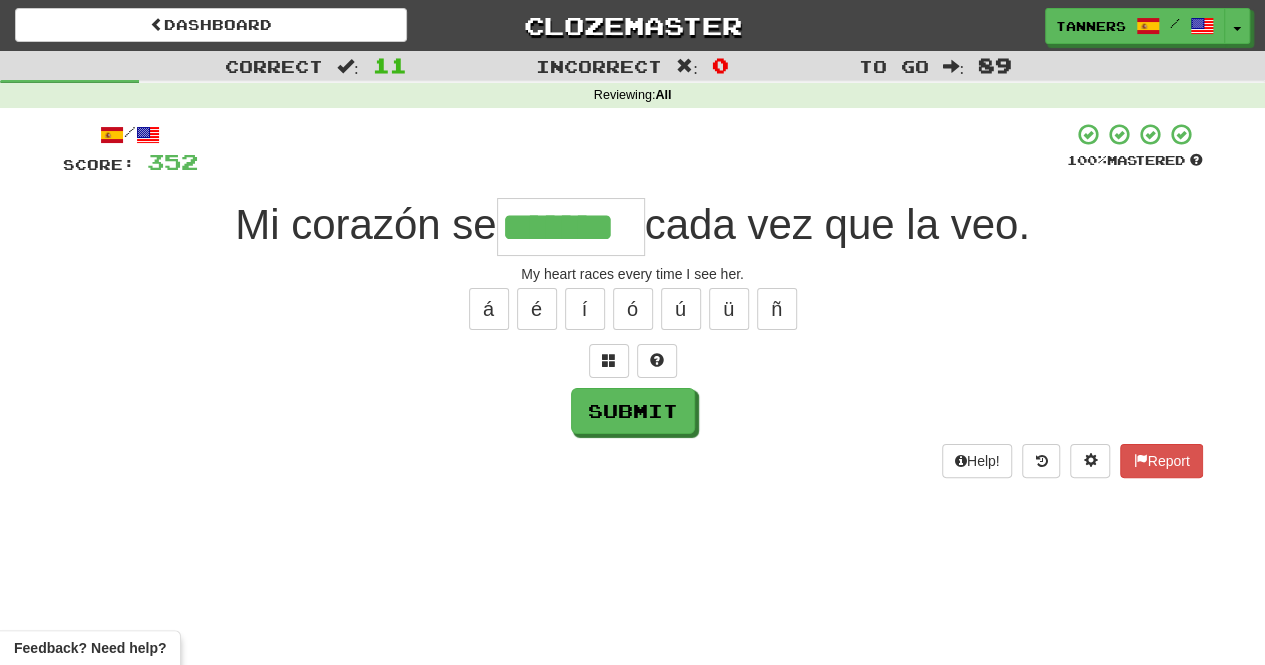 type on "*******" 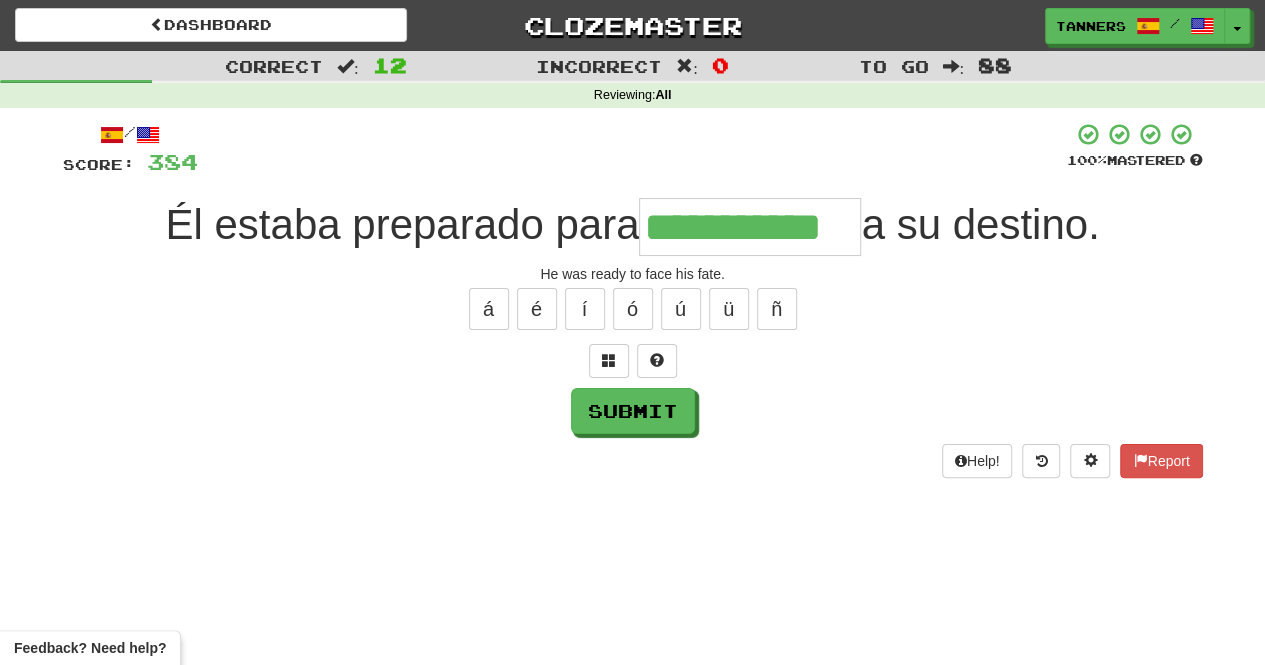 type on "**********" 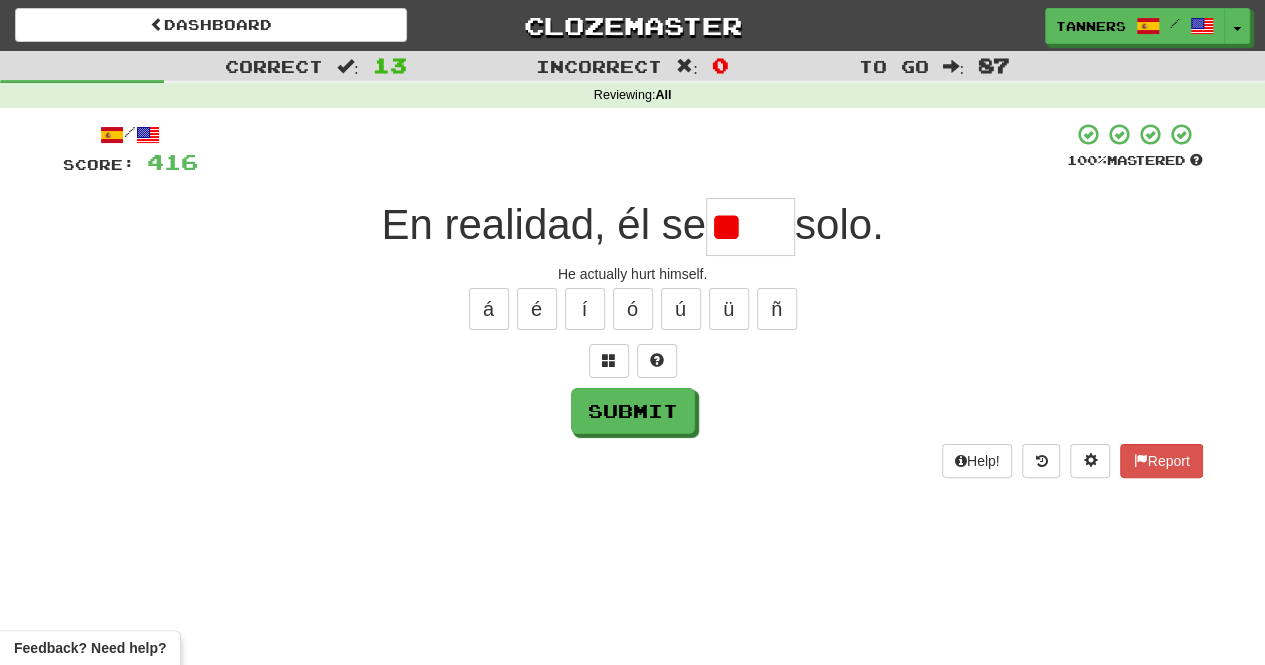 type on "*" 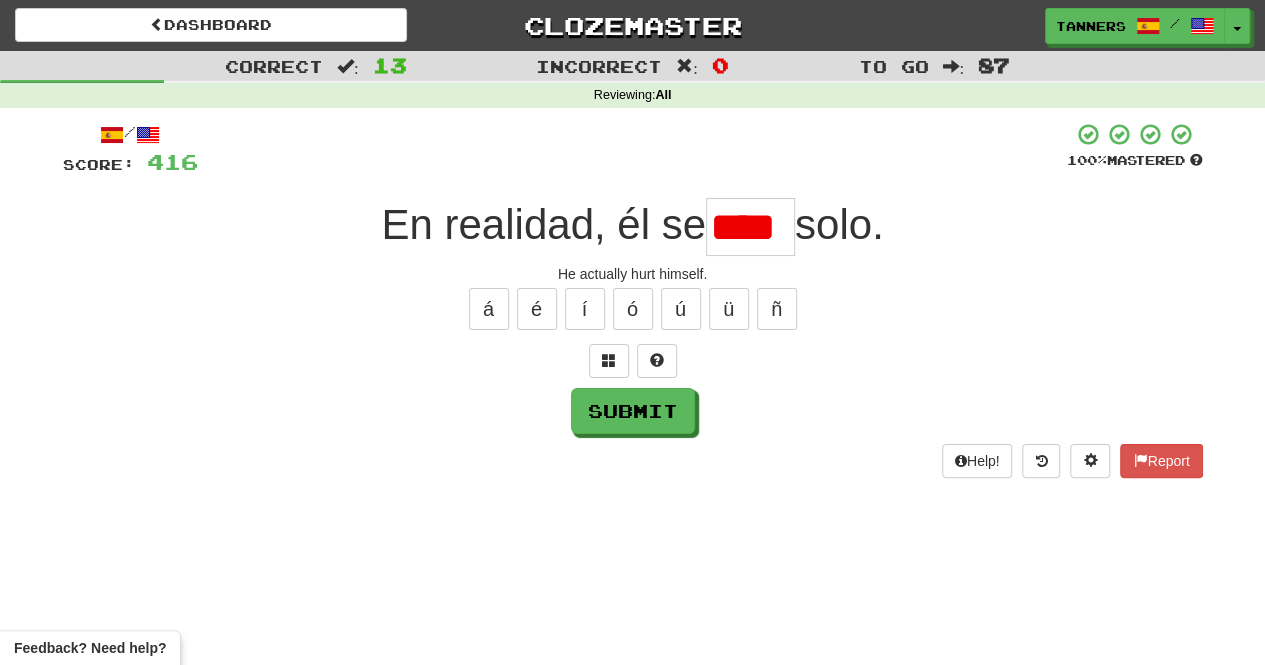 scroll, scrollTop: 0, scrollLeft: 0, axis: both 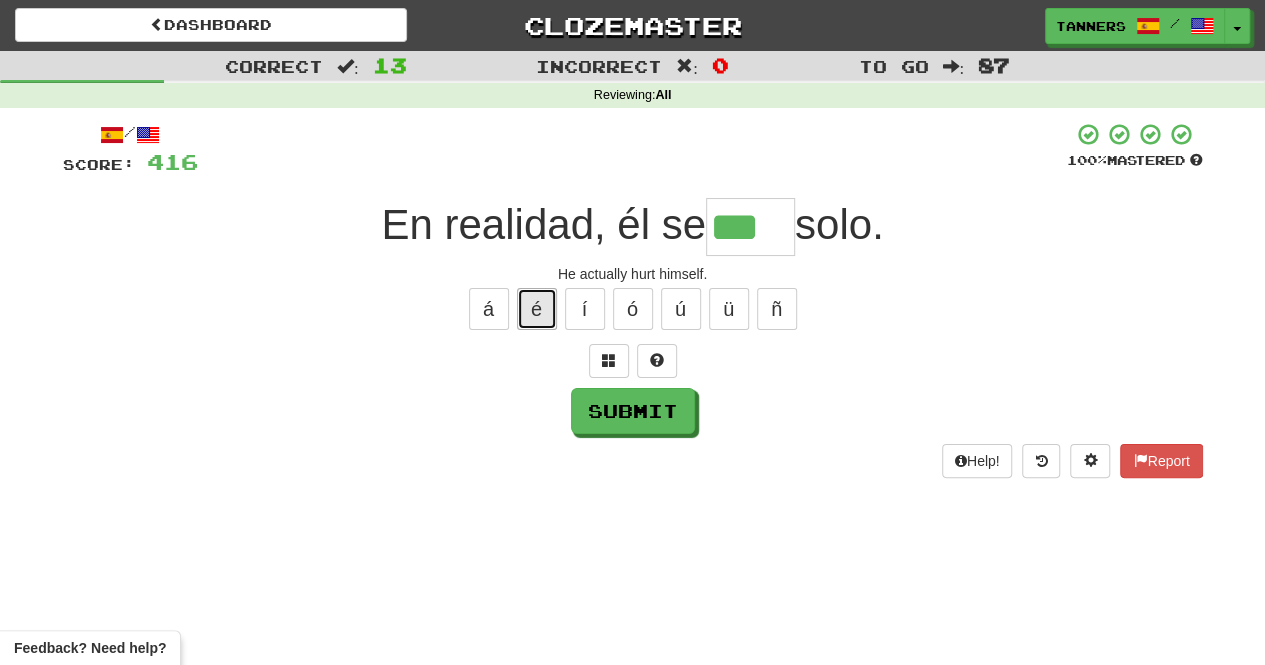 click on "é" at bounding box center [537, 309] 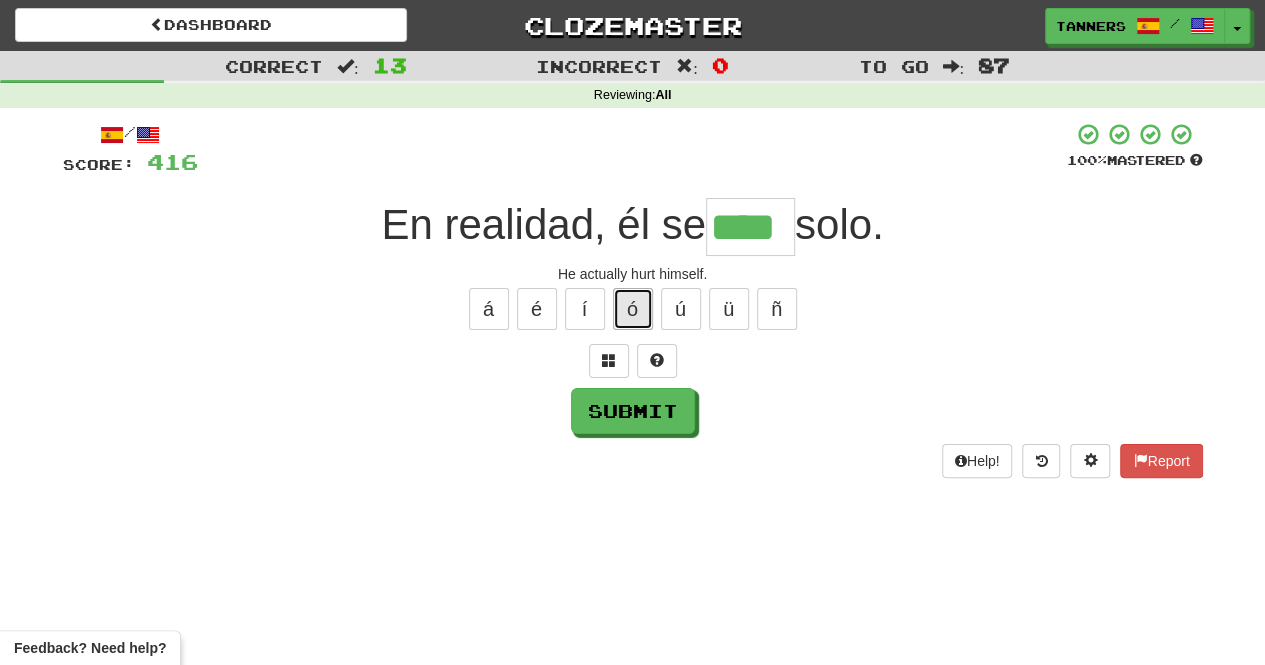 click on "ó" at bounding box center [633, 309] 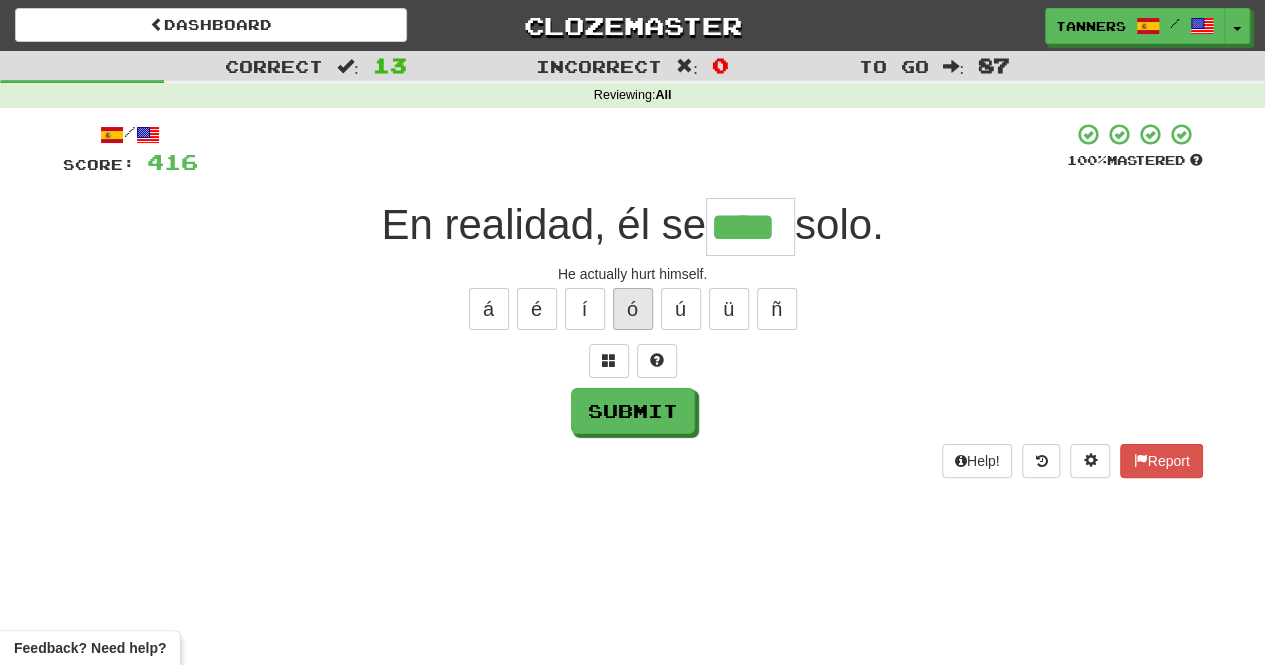type on "*****" 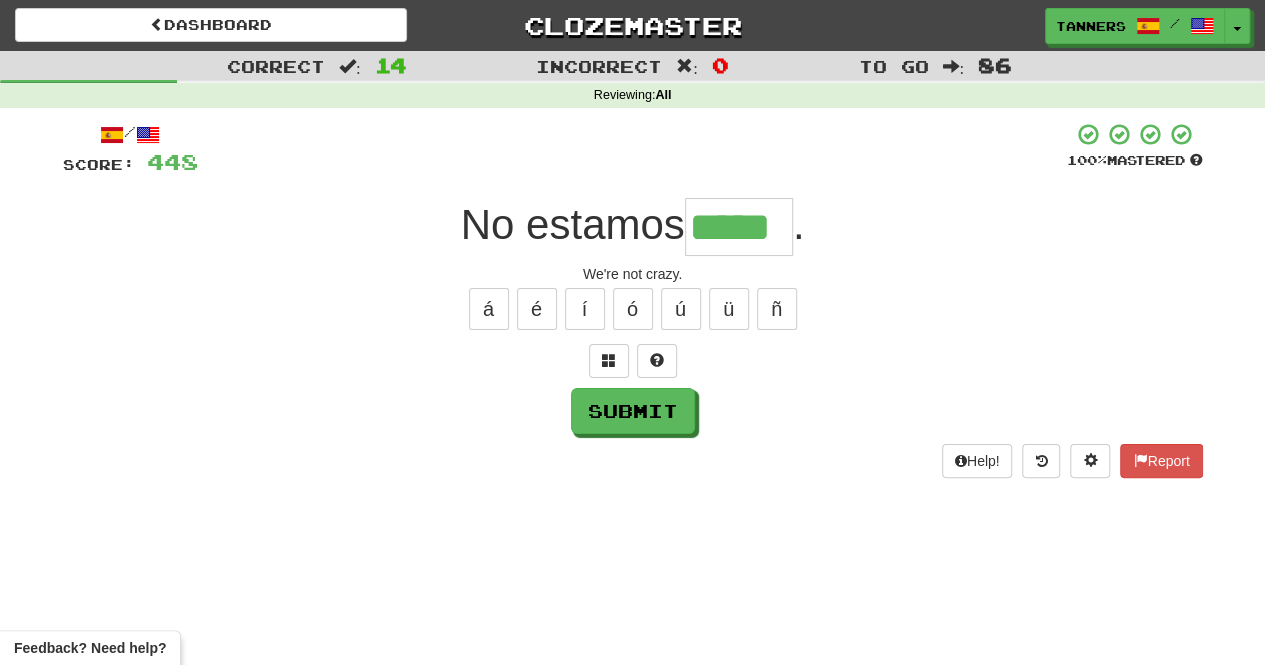 type on "*****" 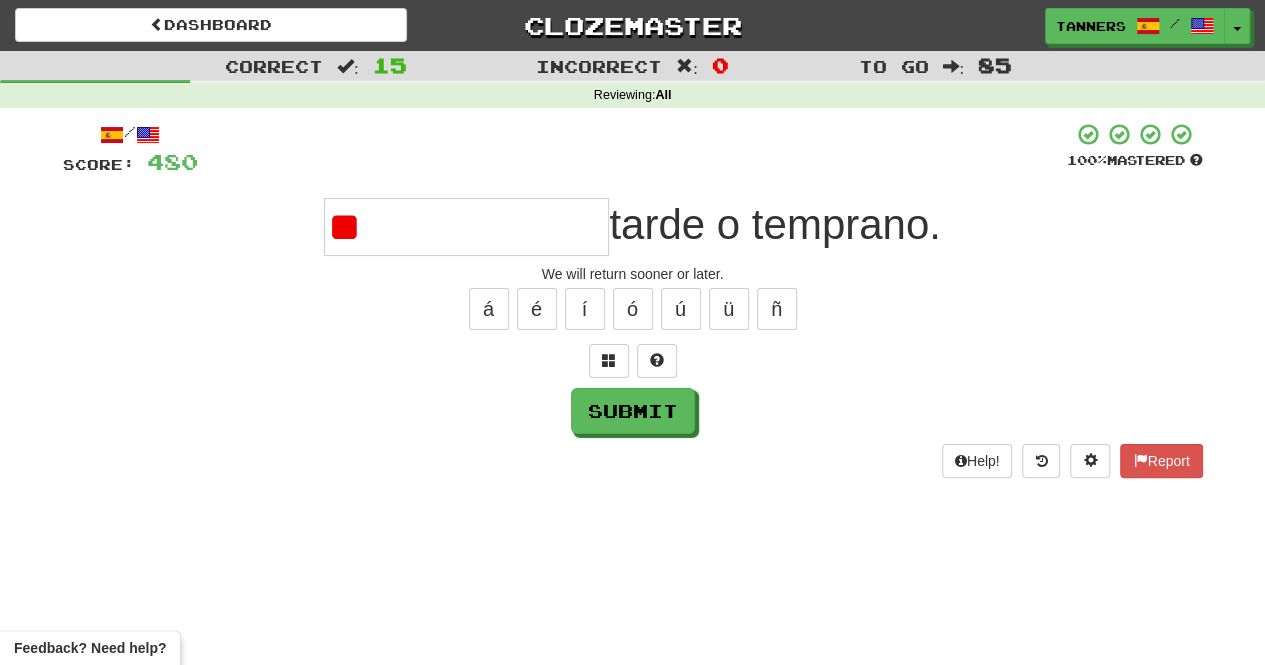 type on "*" 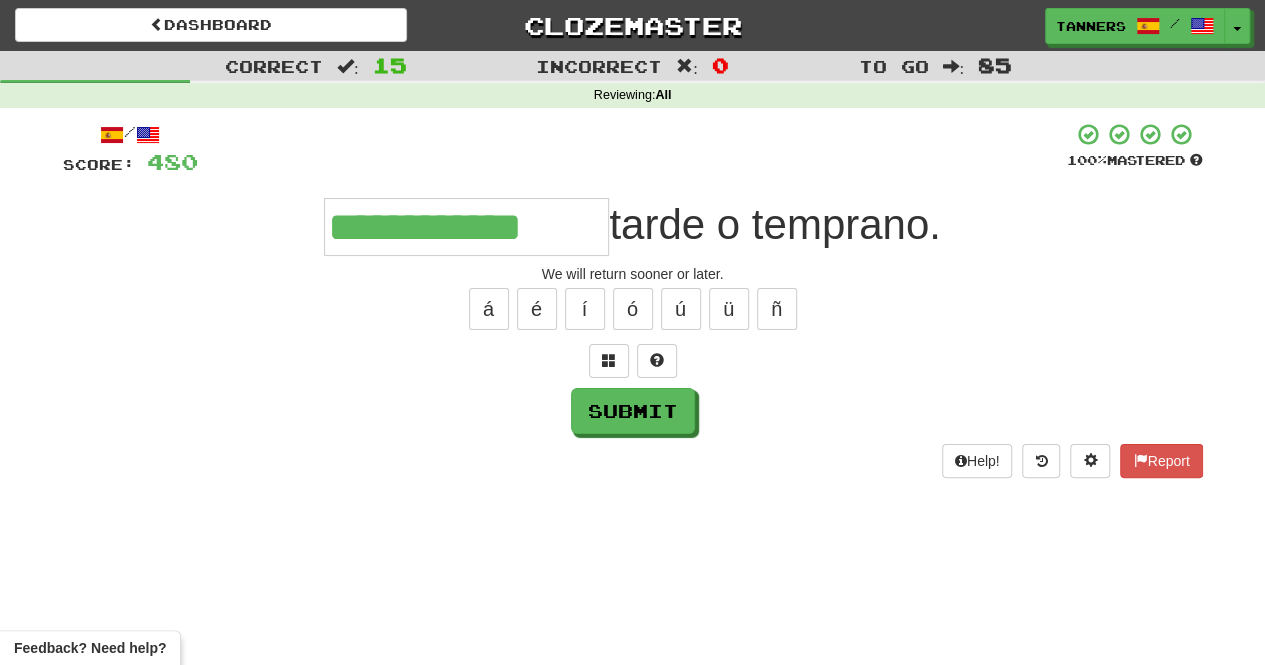 type on "**********" 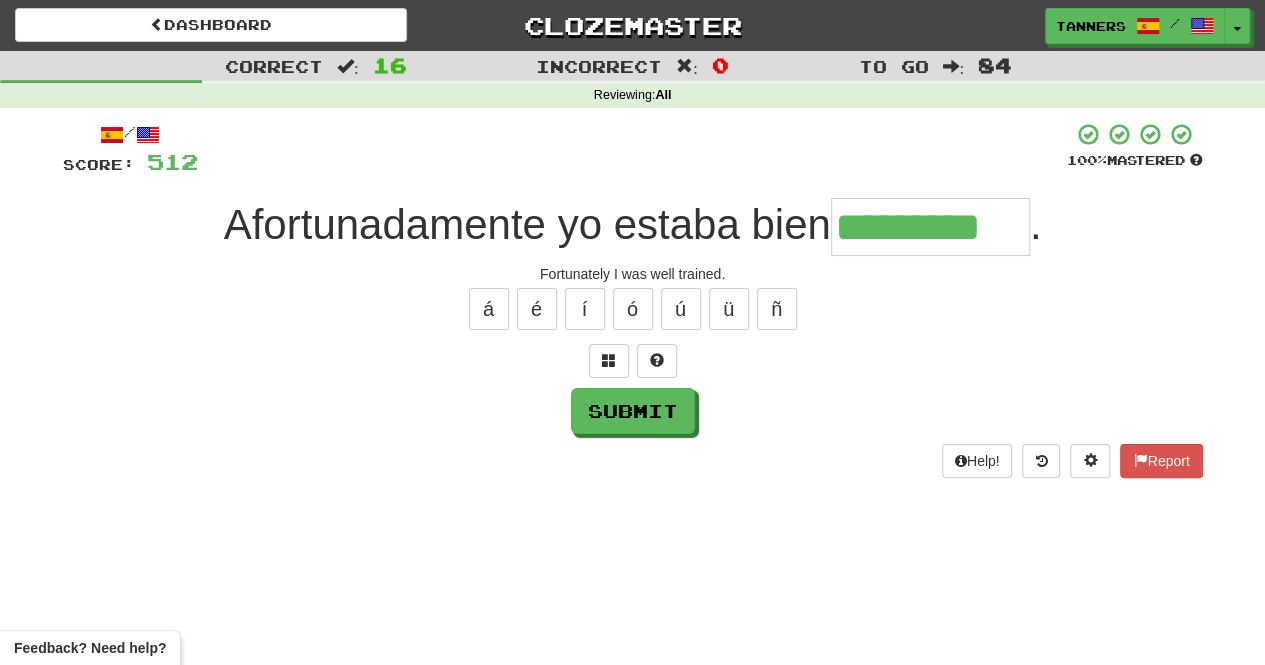 type on "*********" 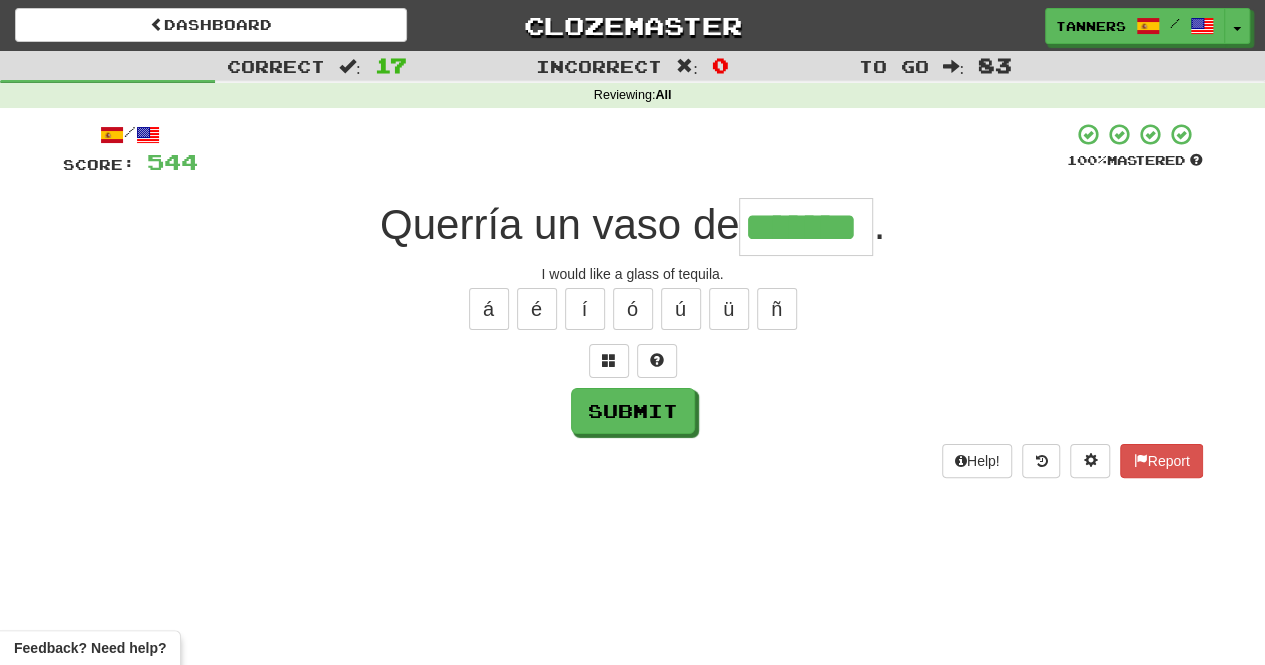 type on "*******" 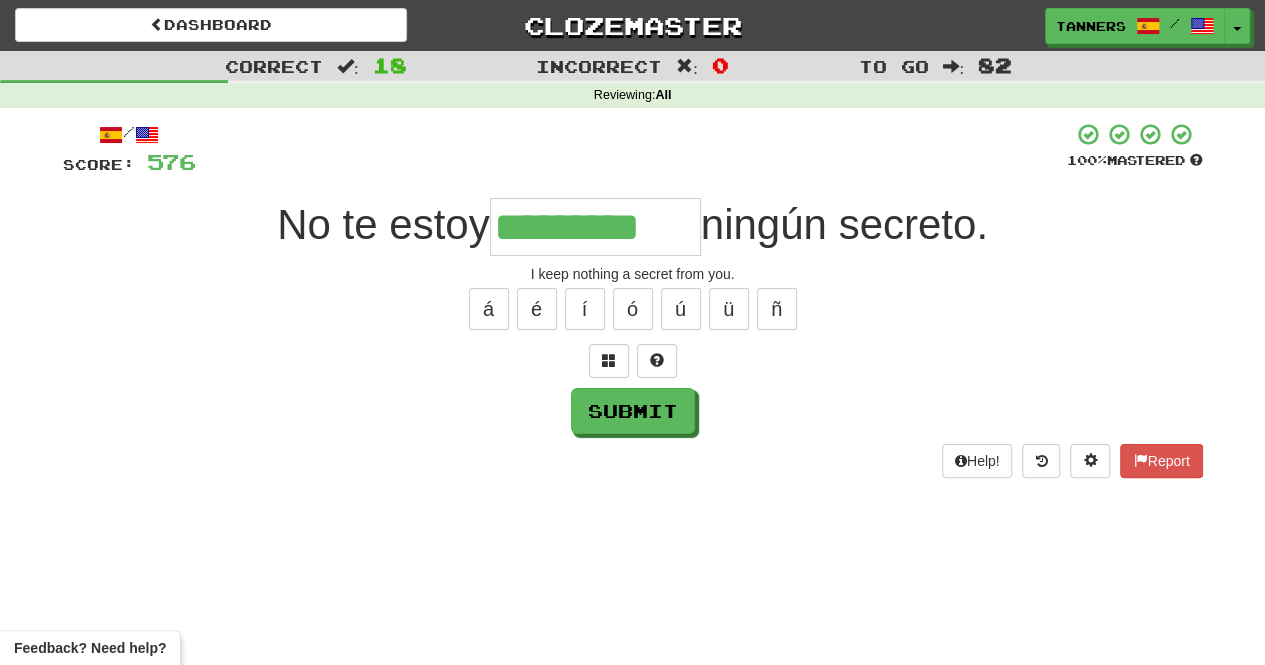 type on "*********" 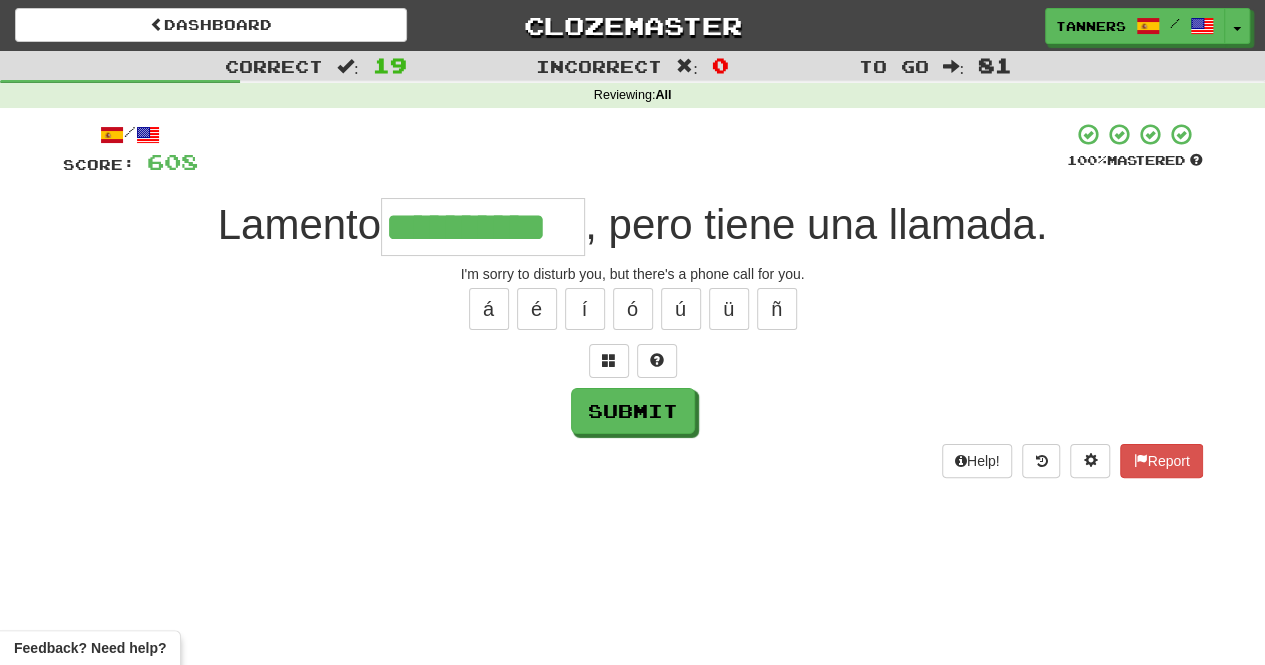 type on "**********" 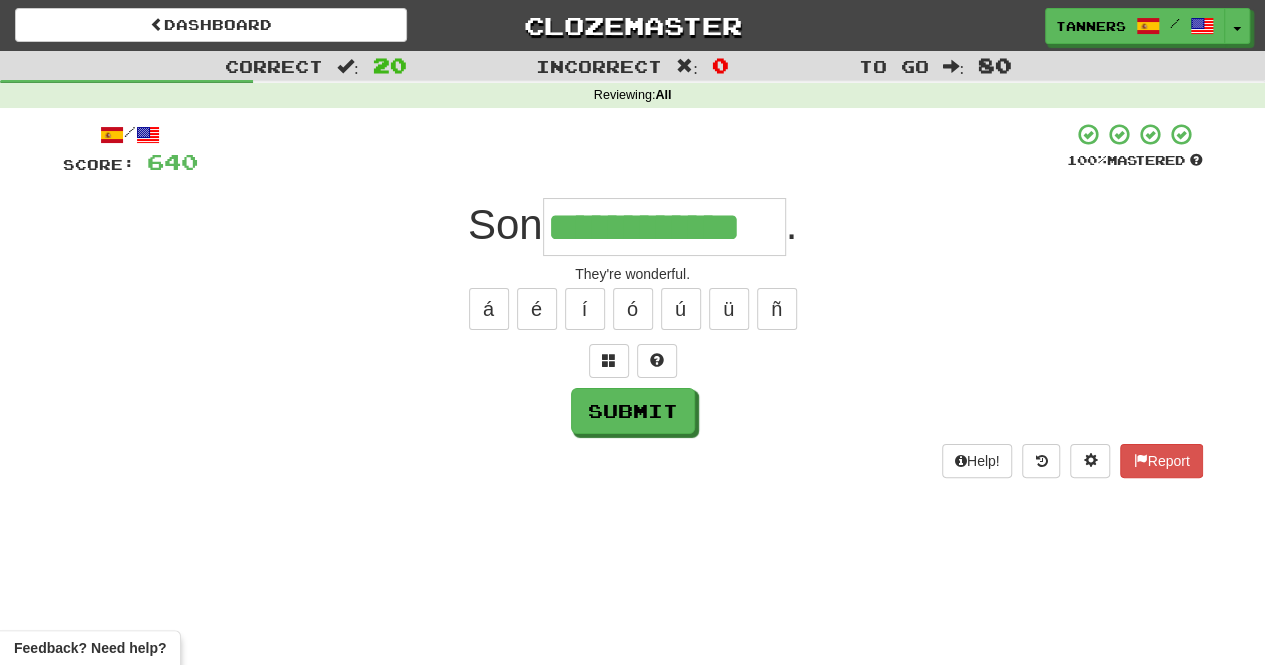 type on "**********" 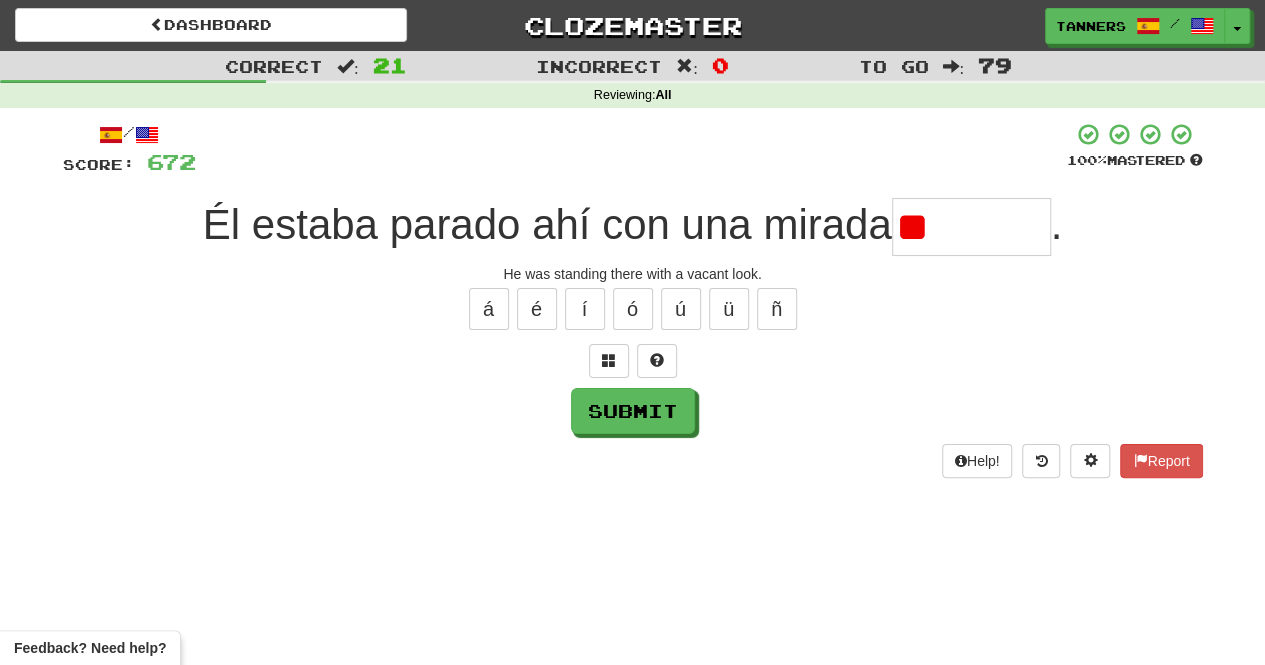 type on "*" 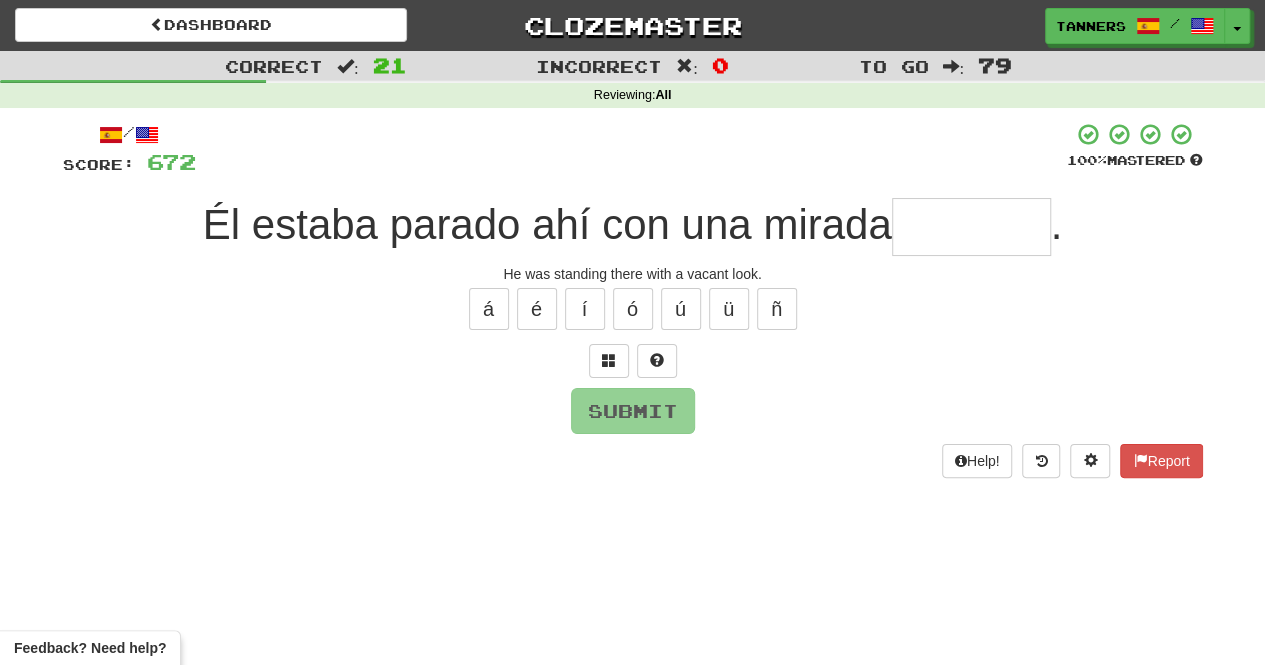 type on "*" 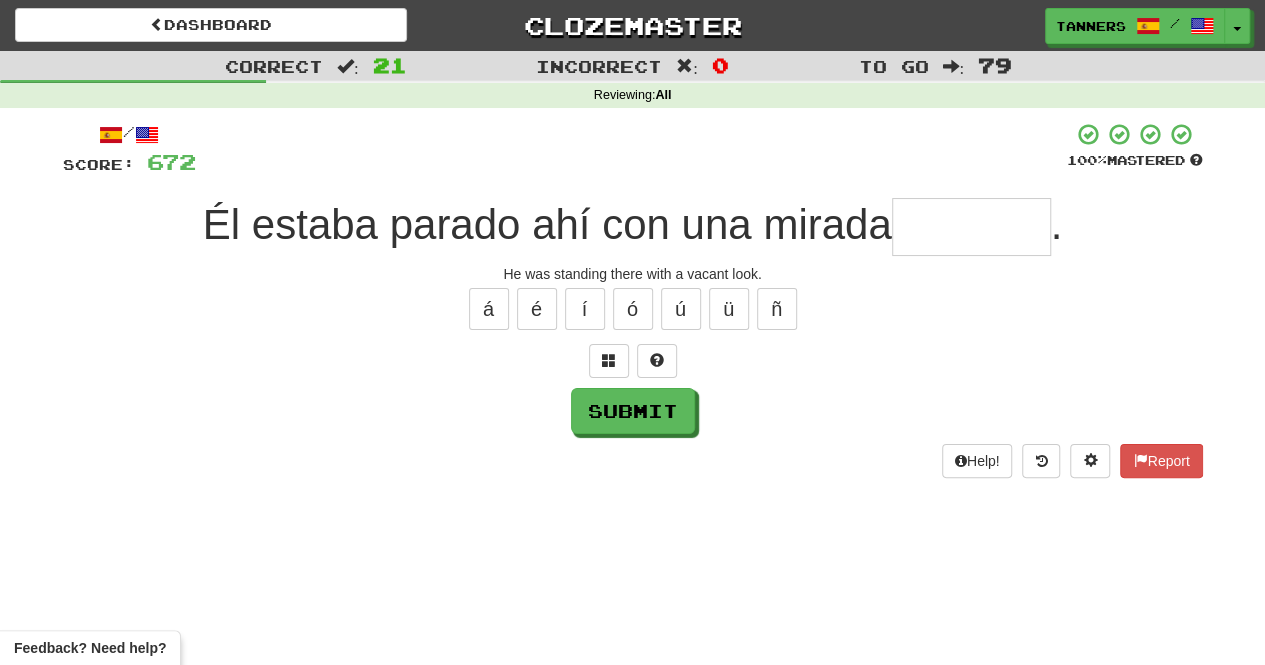 type on "*" 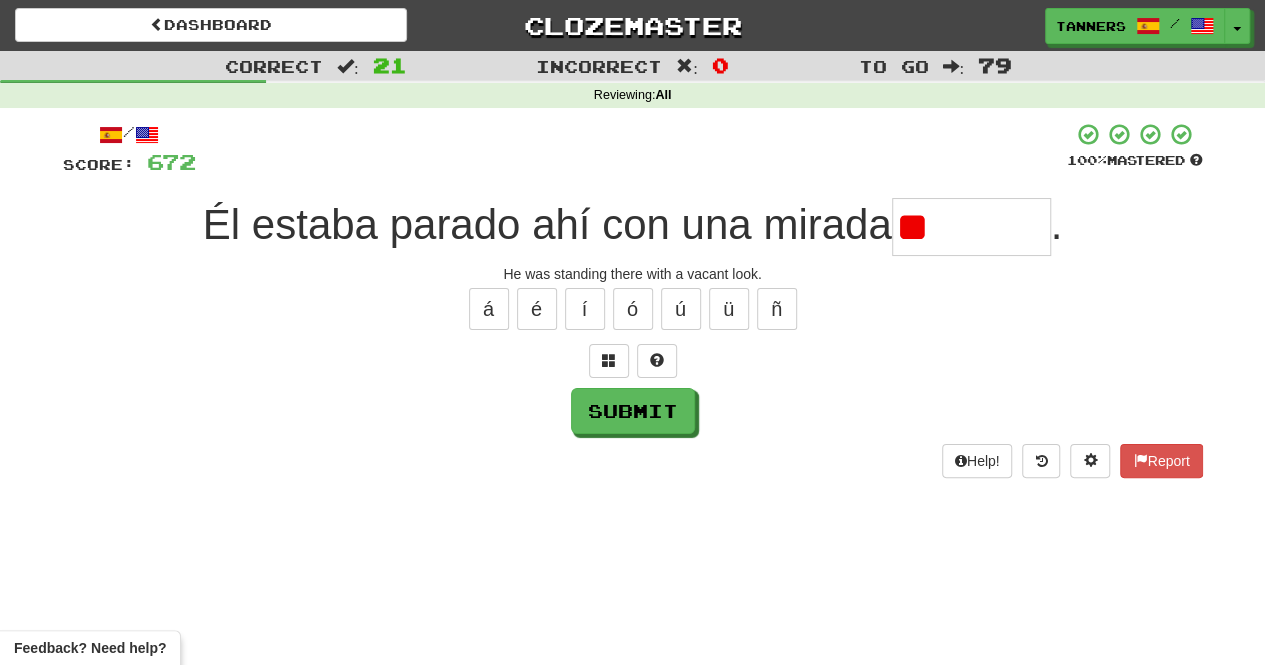 type on "*" 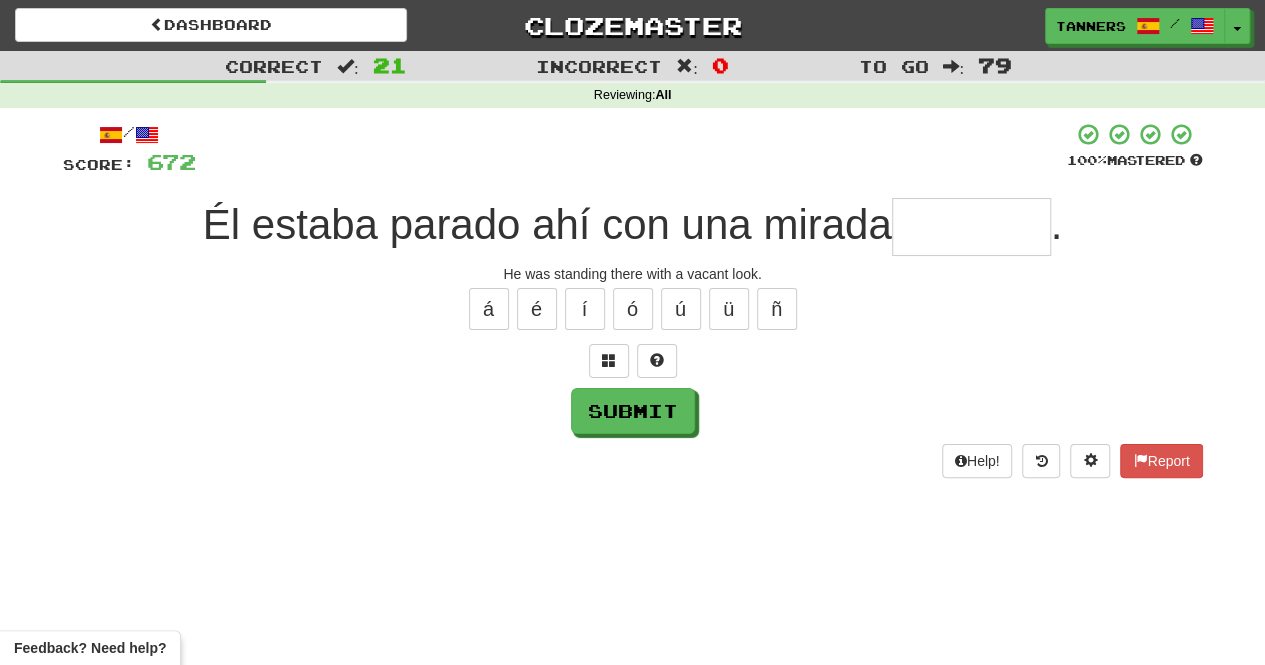 type on "*" 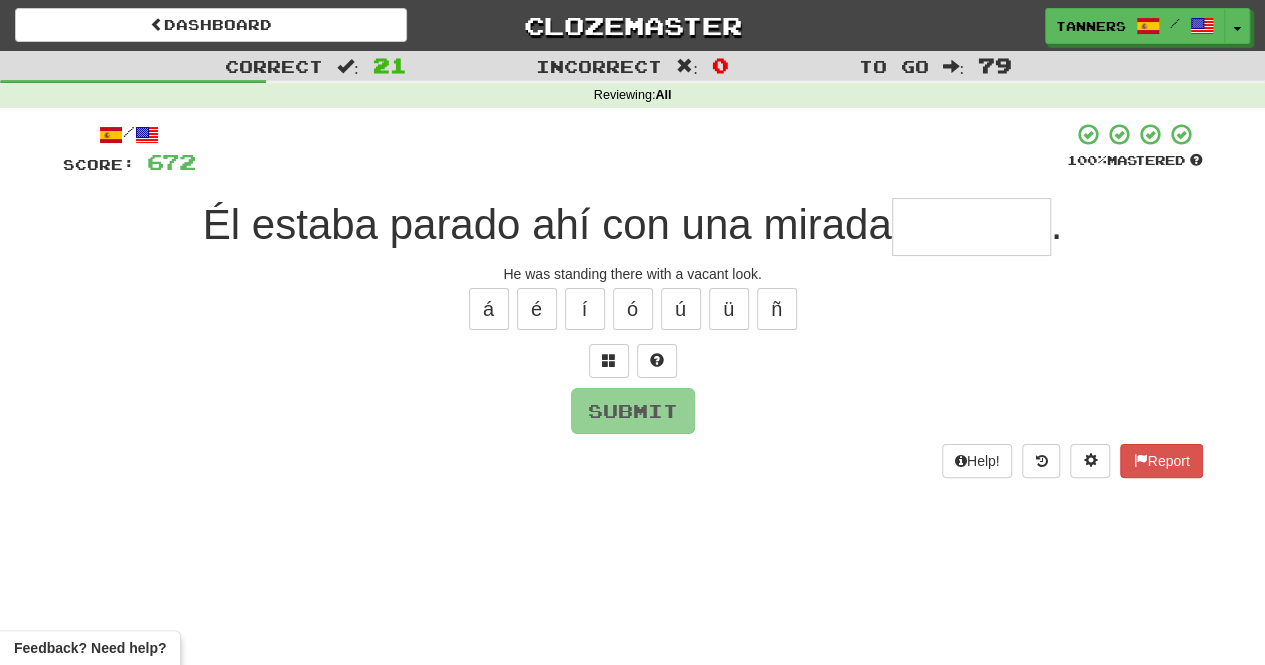 type on "*" 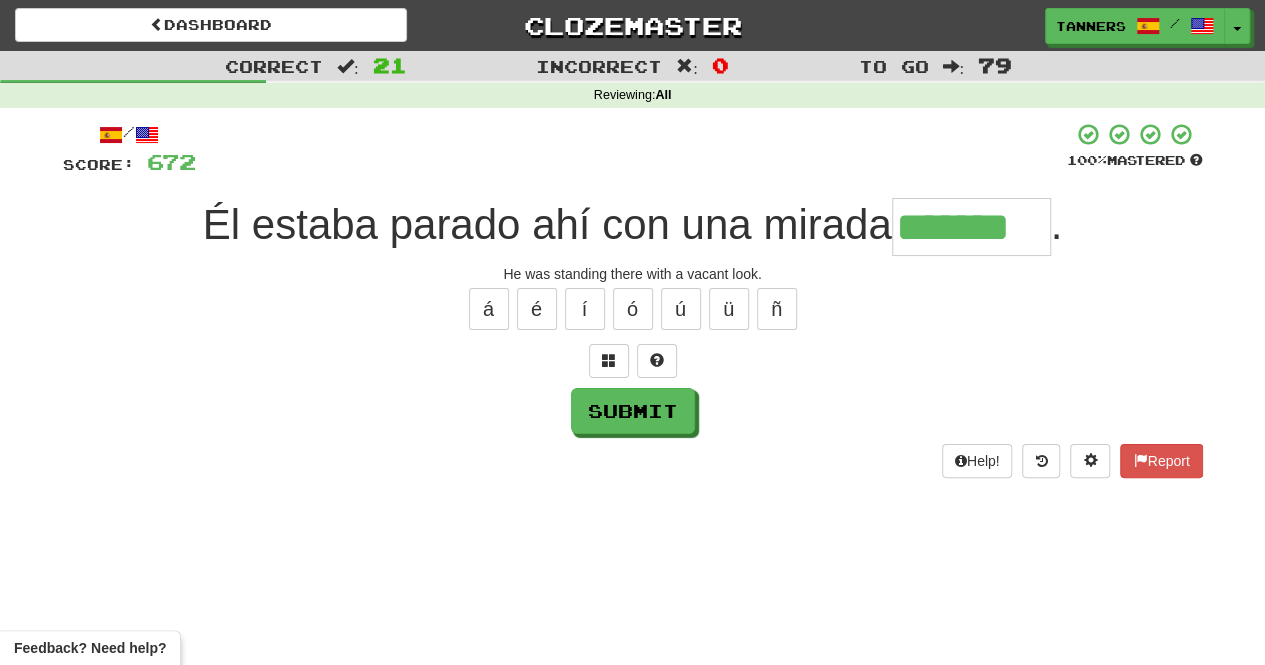 type on "*******" 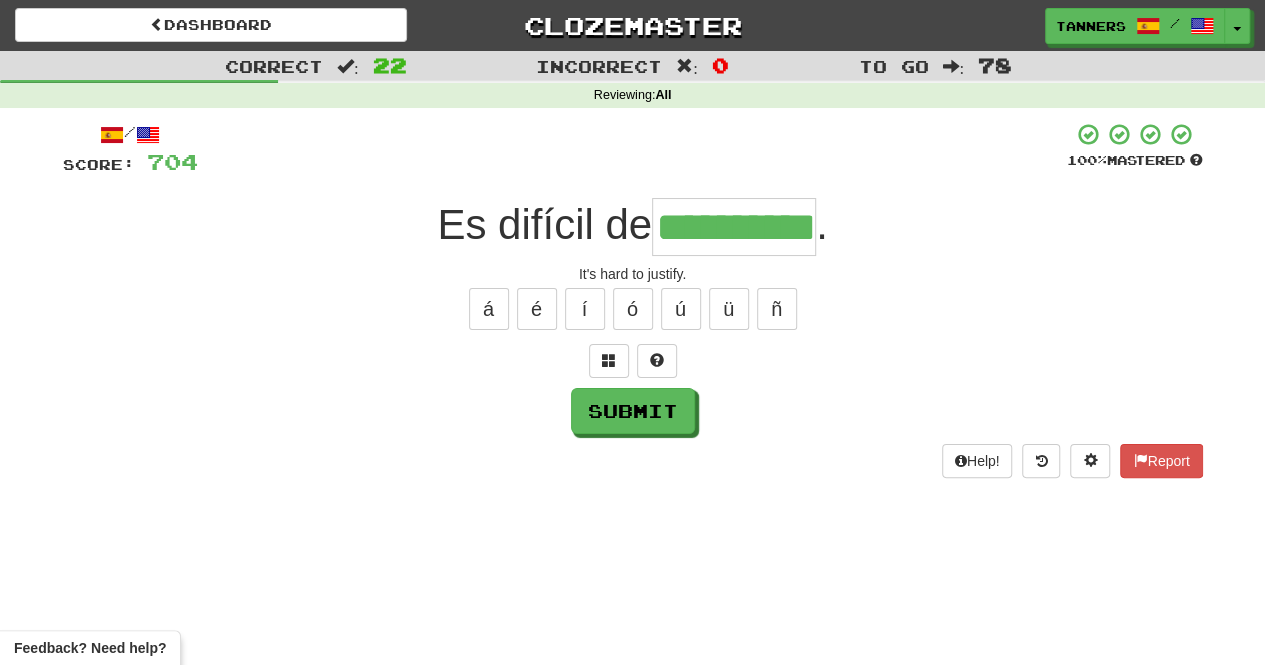 type on "**********" 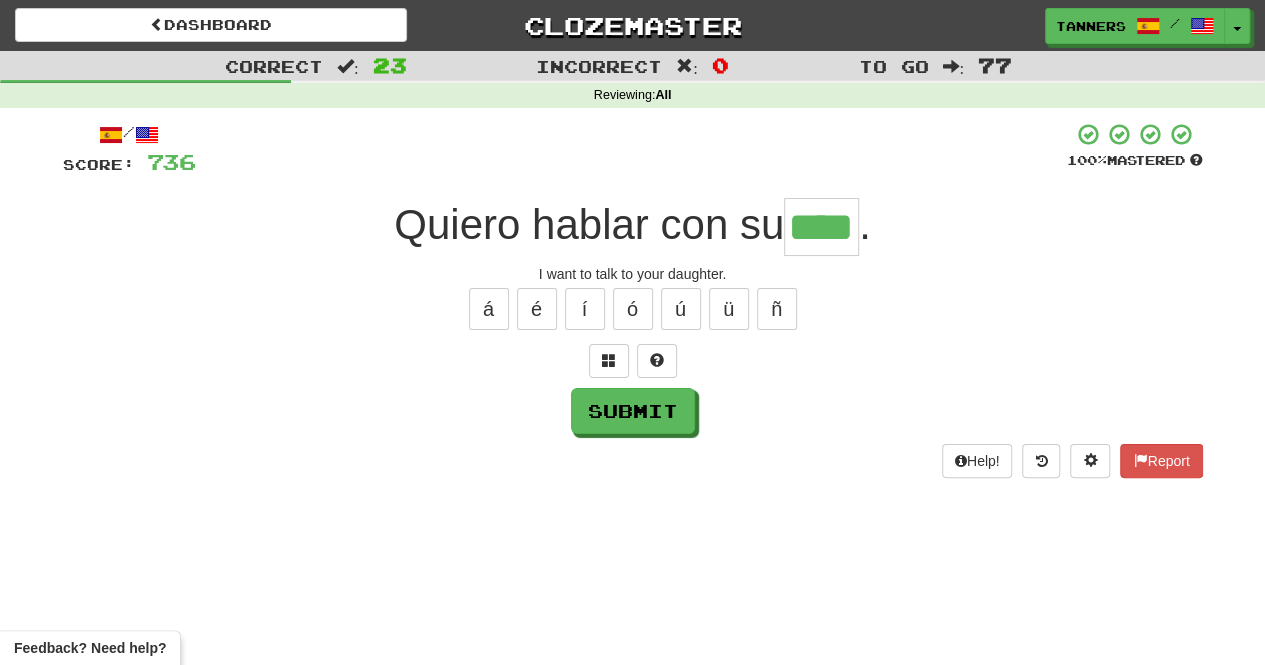 type on "****" 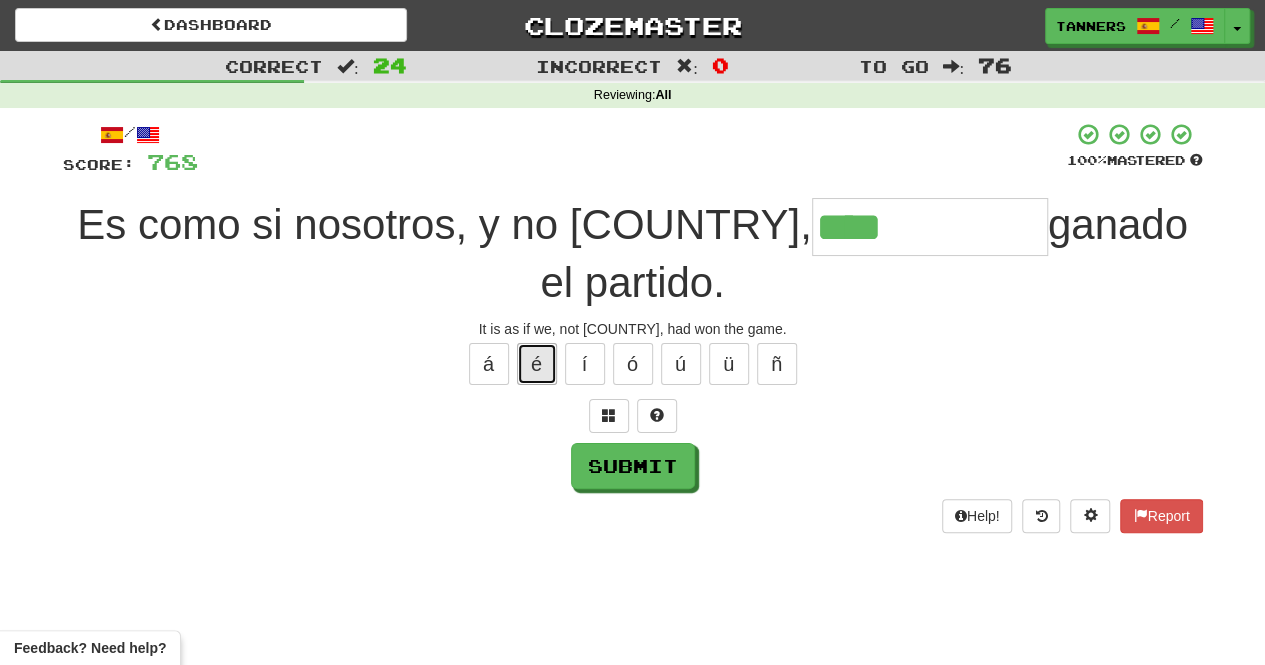 click on "é" at bounding box center [537, 364] 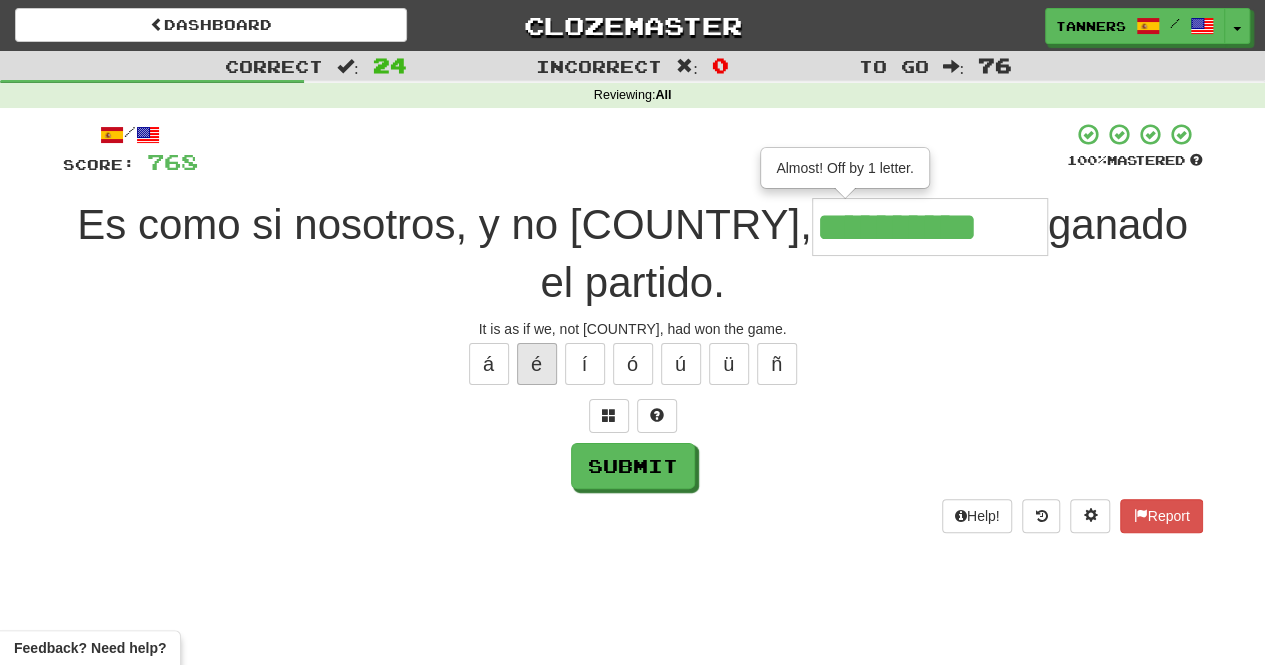 type on "**********" 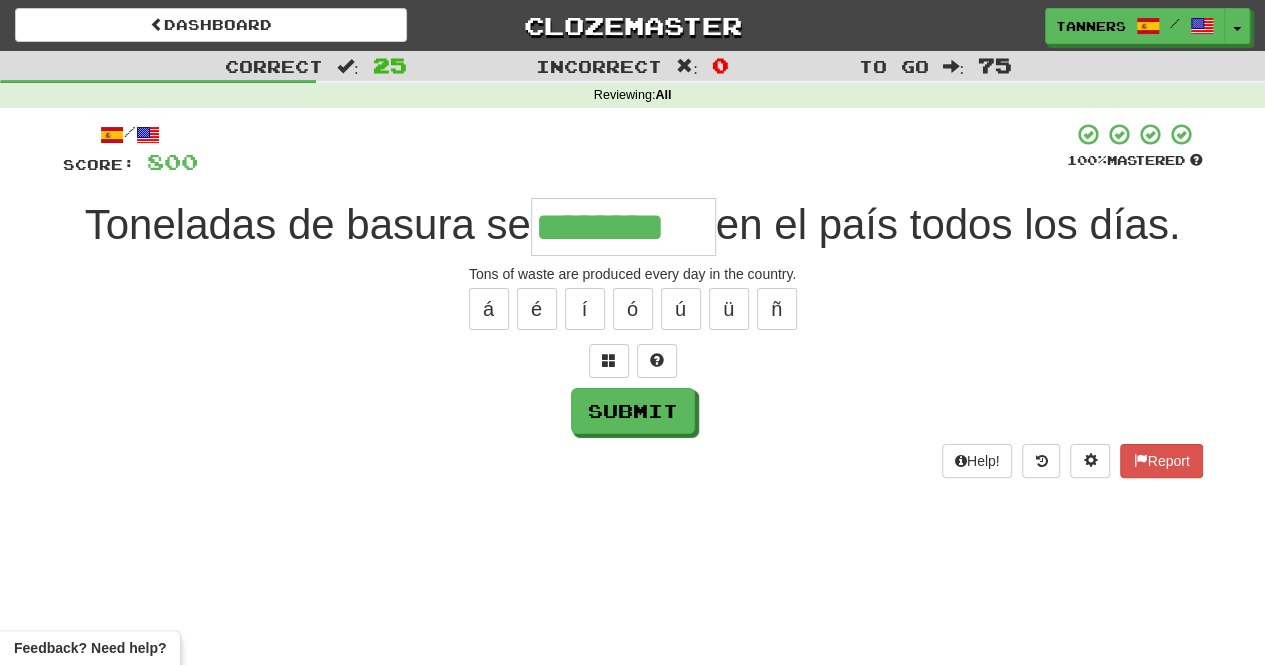 type on "********" 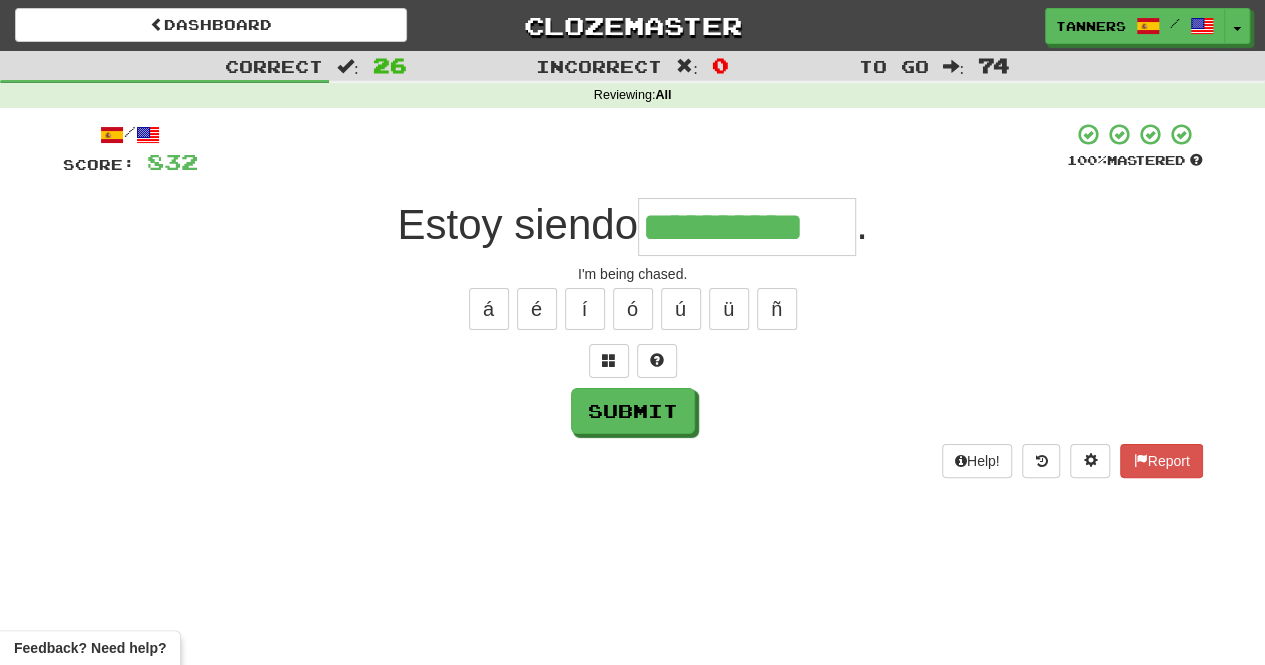 type on "**********" 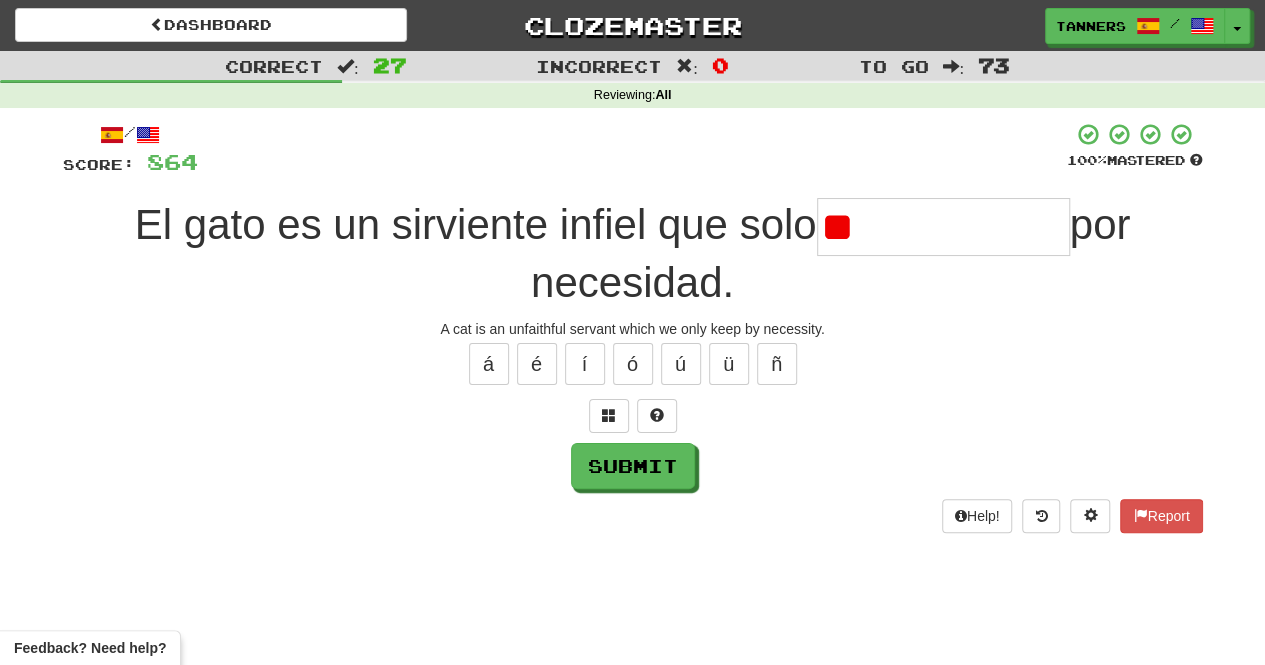 type on "*" 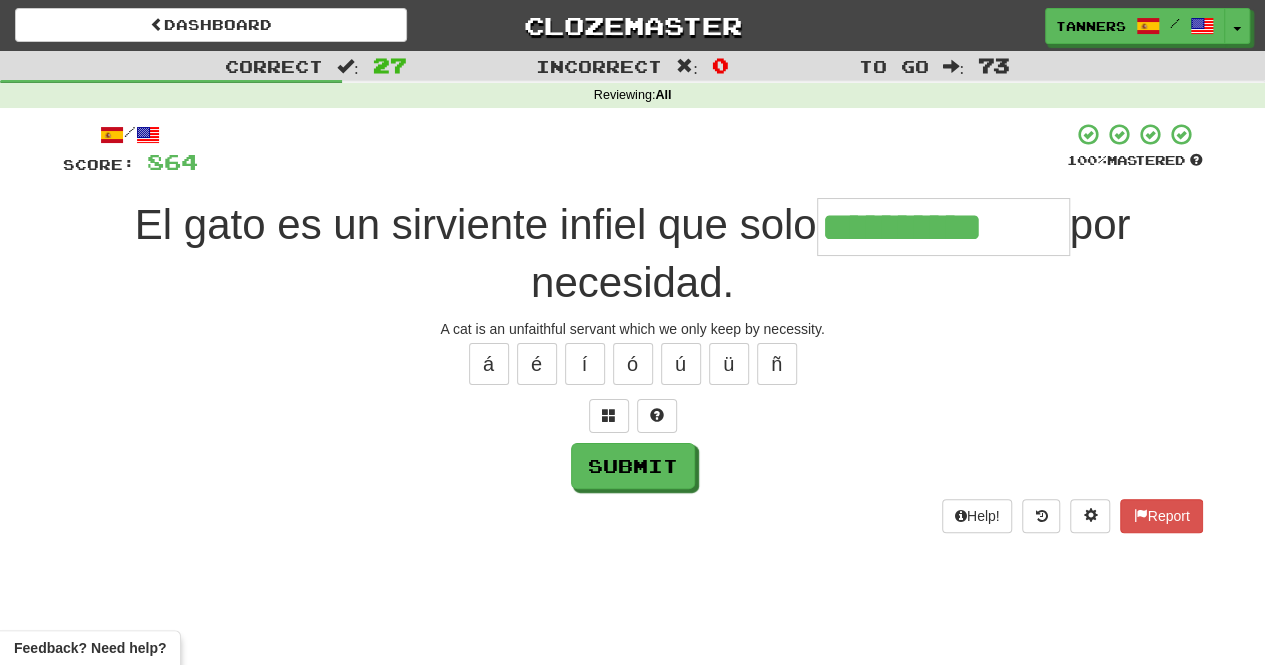 type on "**********" 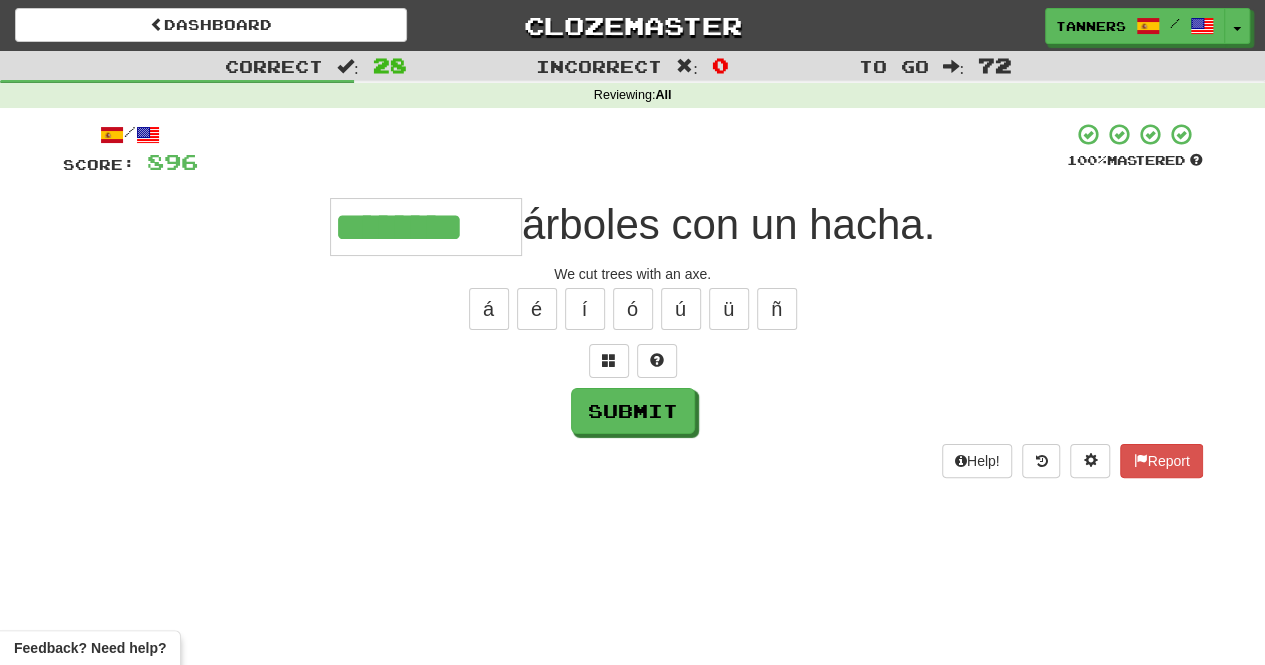 type on "********" 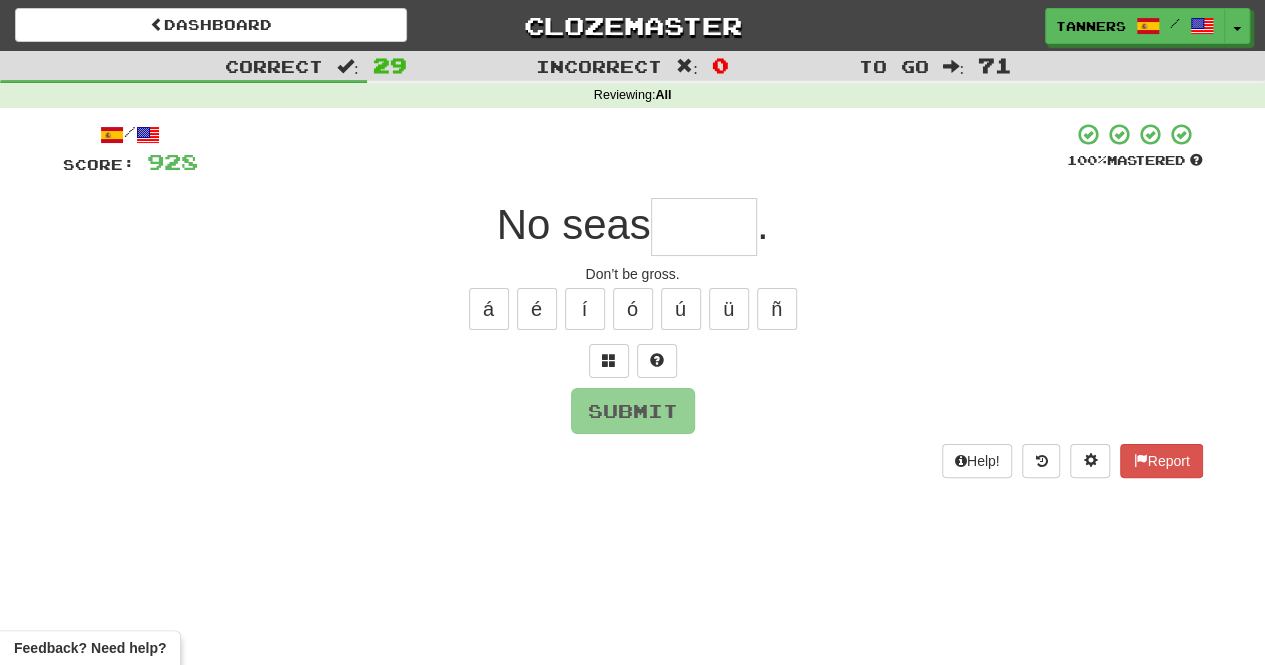 type on "*" 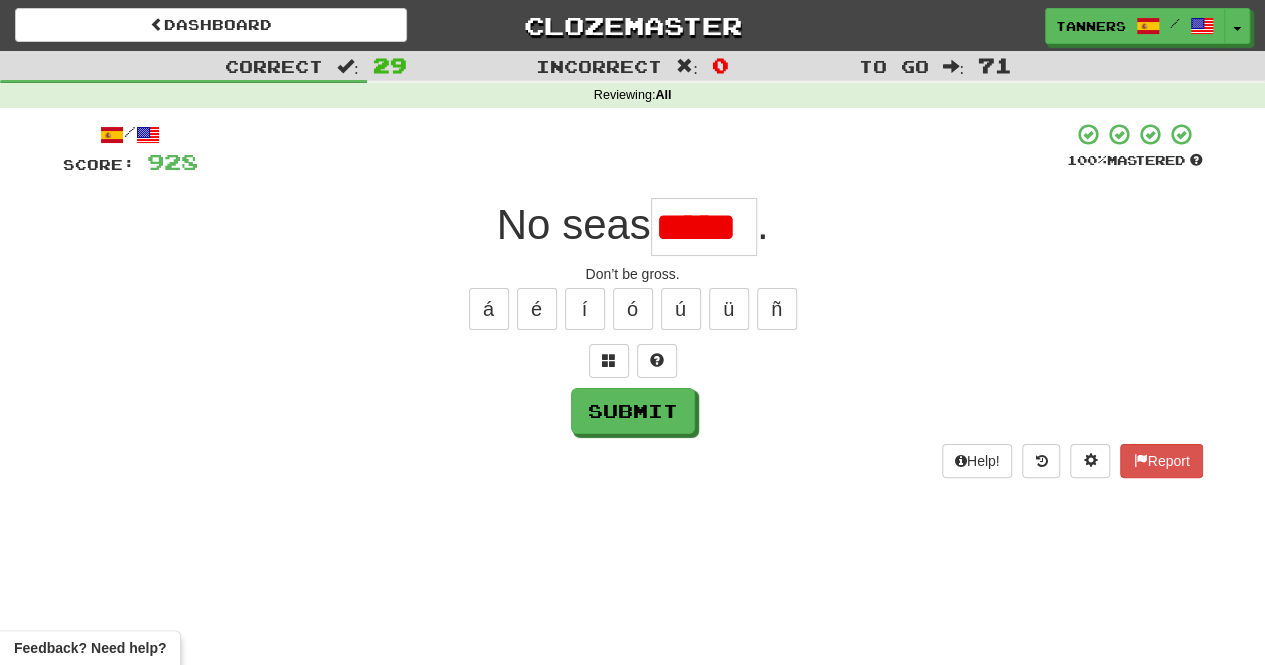 scroll, scrollTop: 0, scrollLeft: 0, axis: both 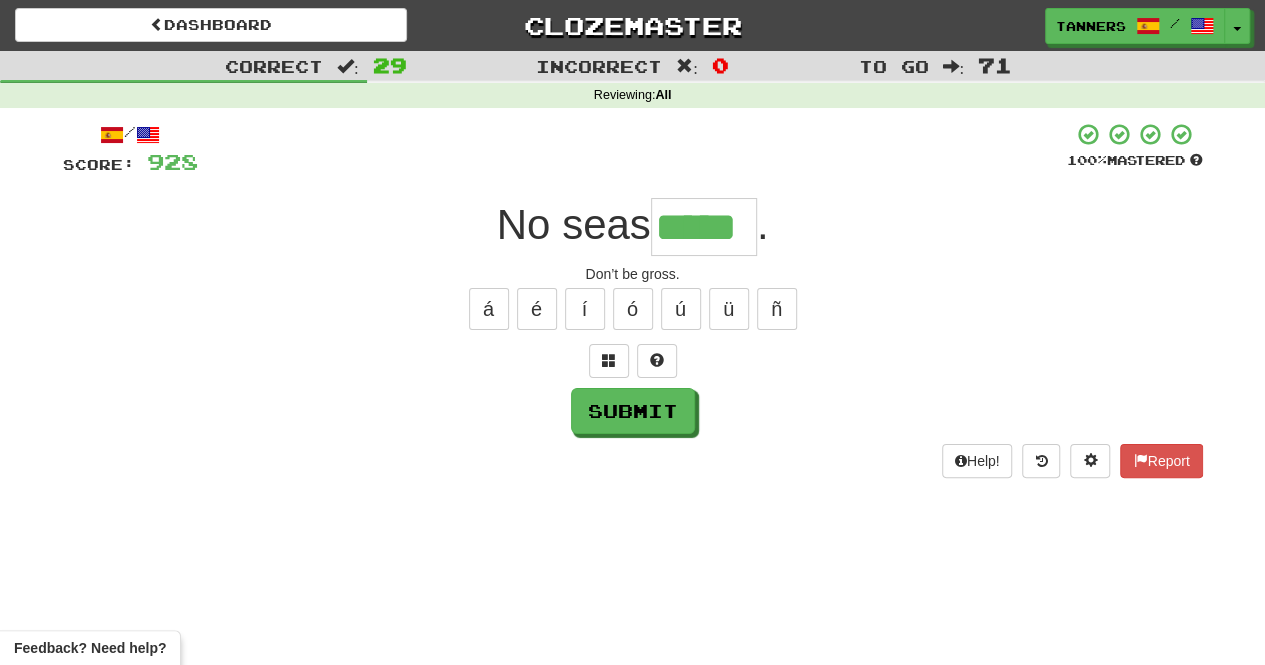 type on "*****" 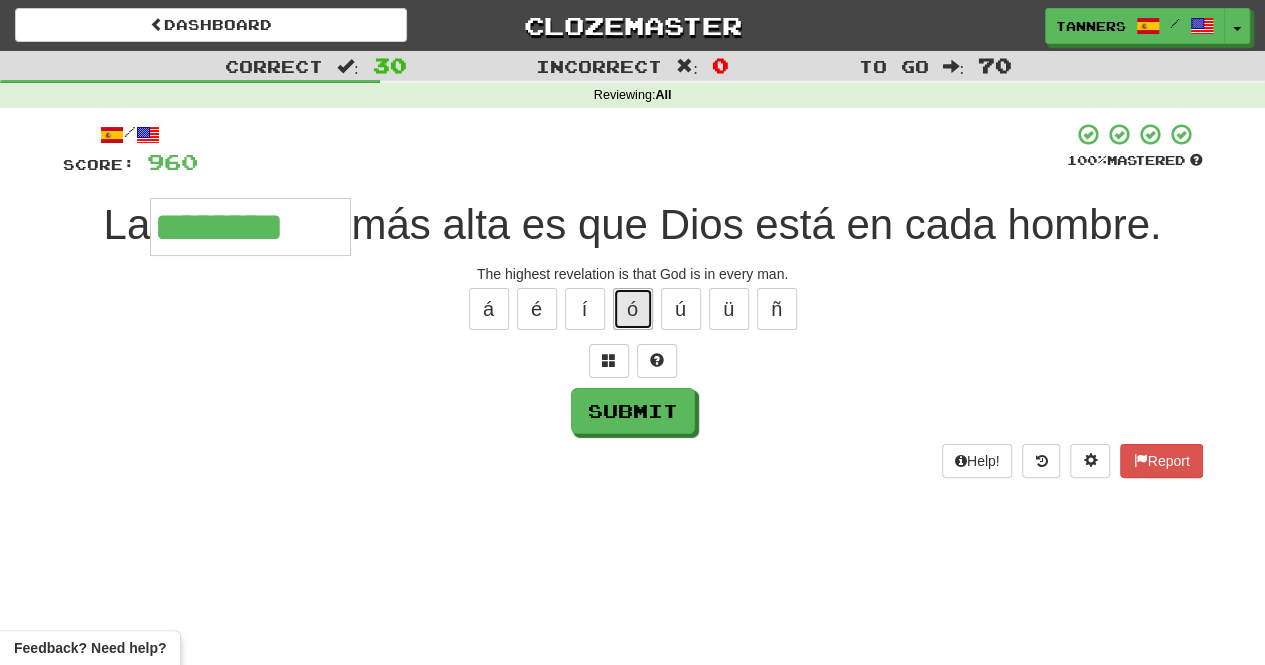 click on "ó" at bounding box center [633, 309] 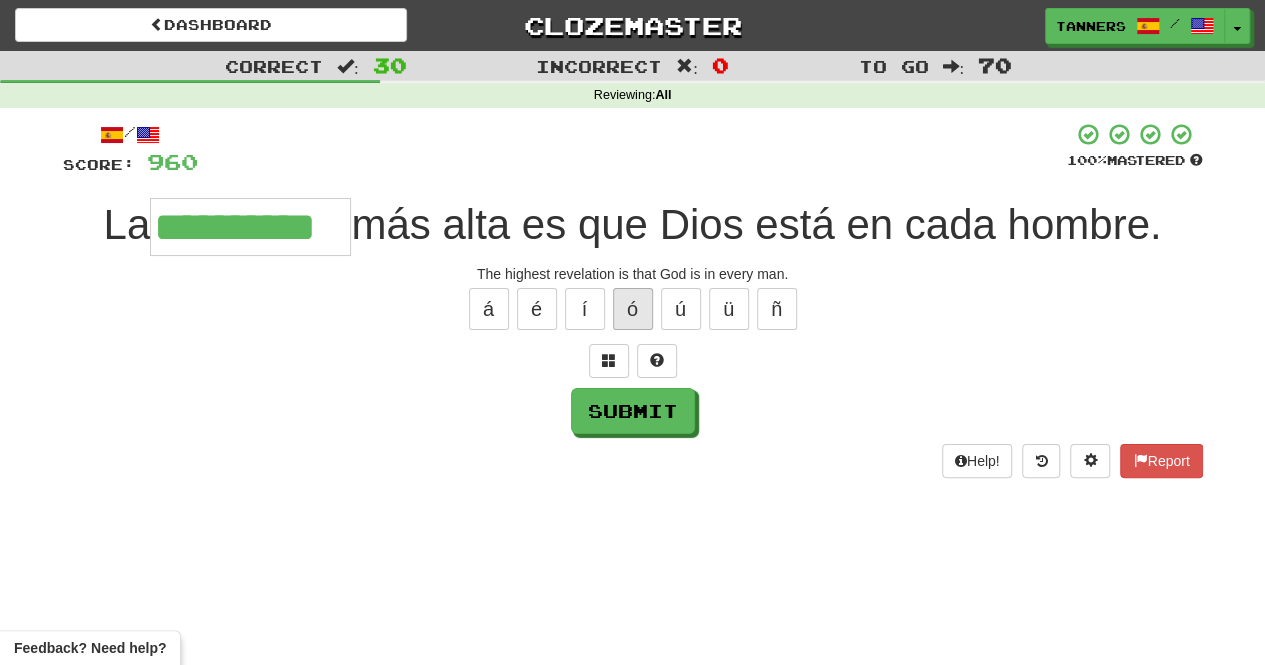 type on "**********" 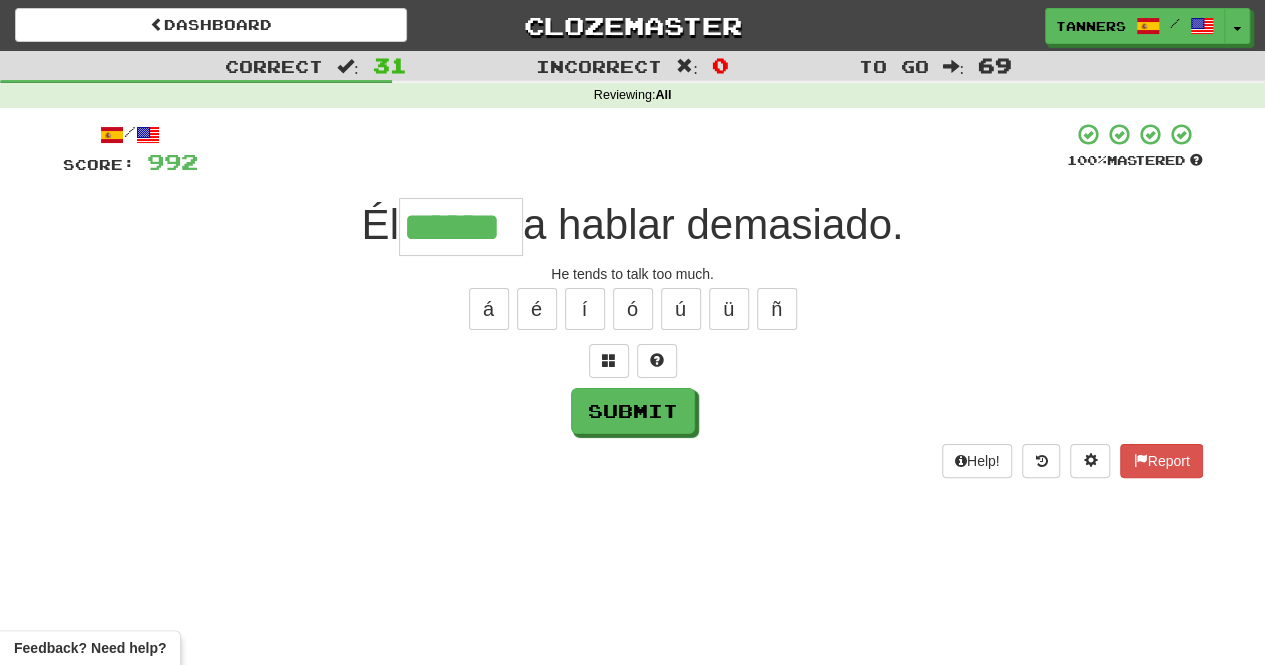 type on "******" 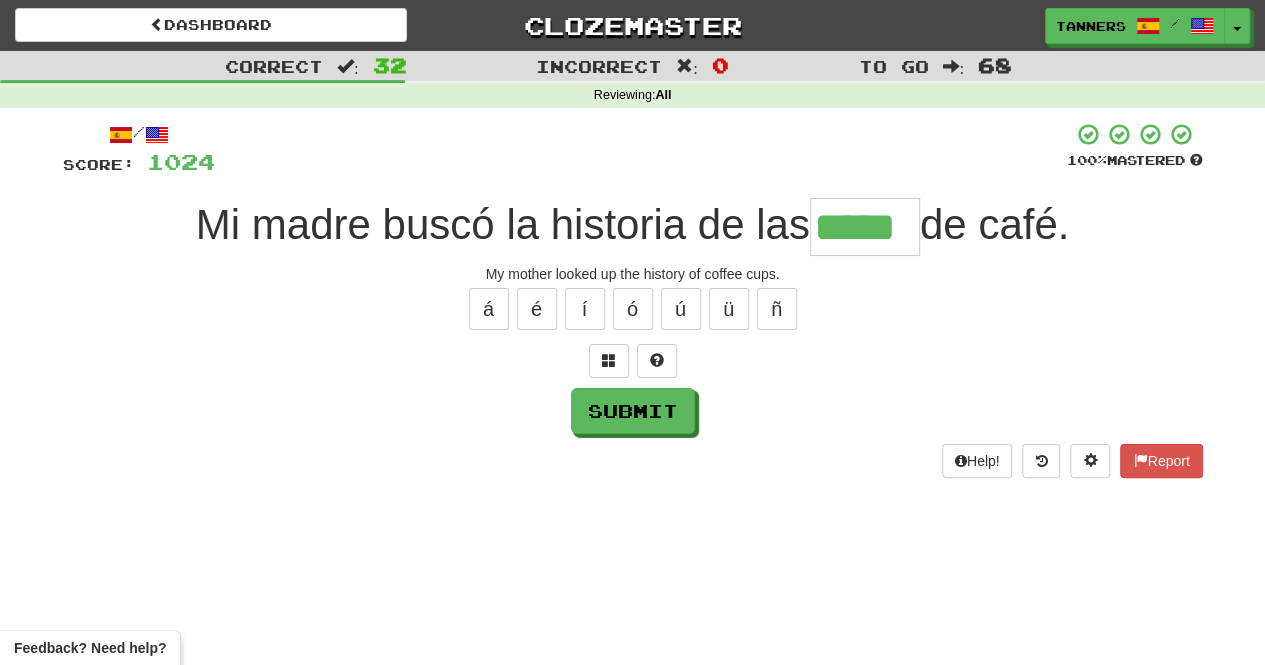 type on "*****" 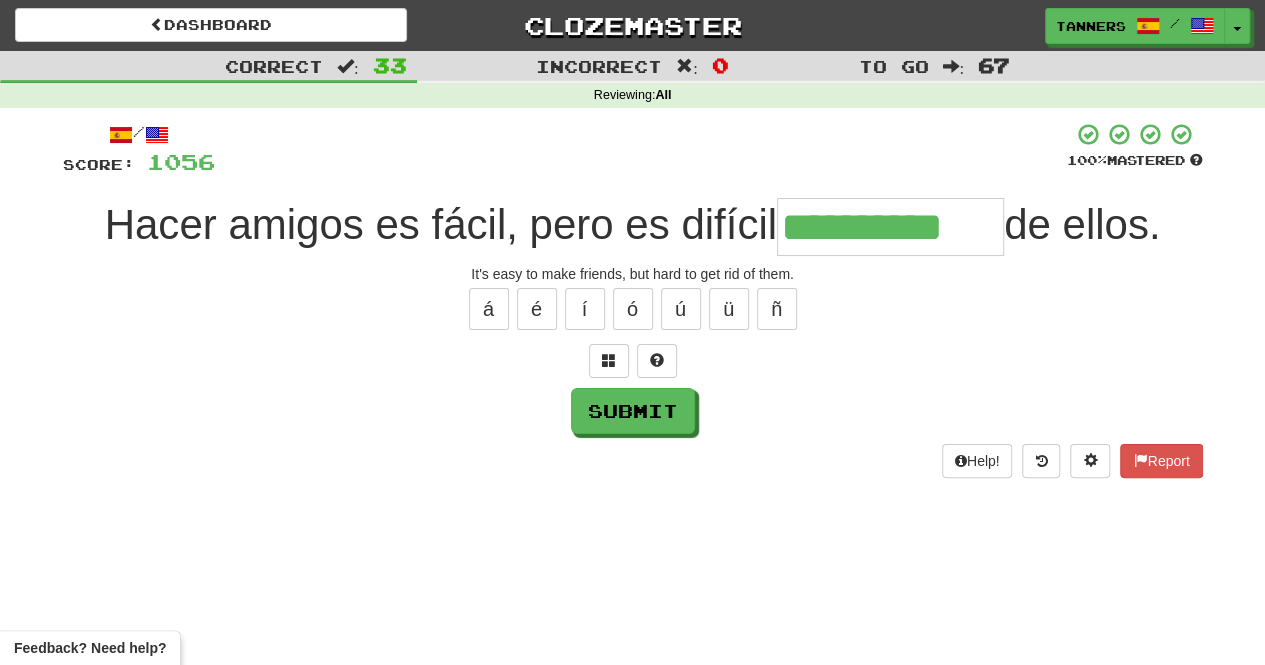 type on "**********" 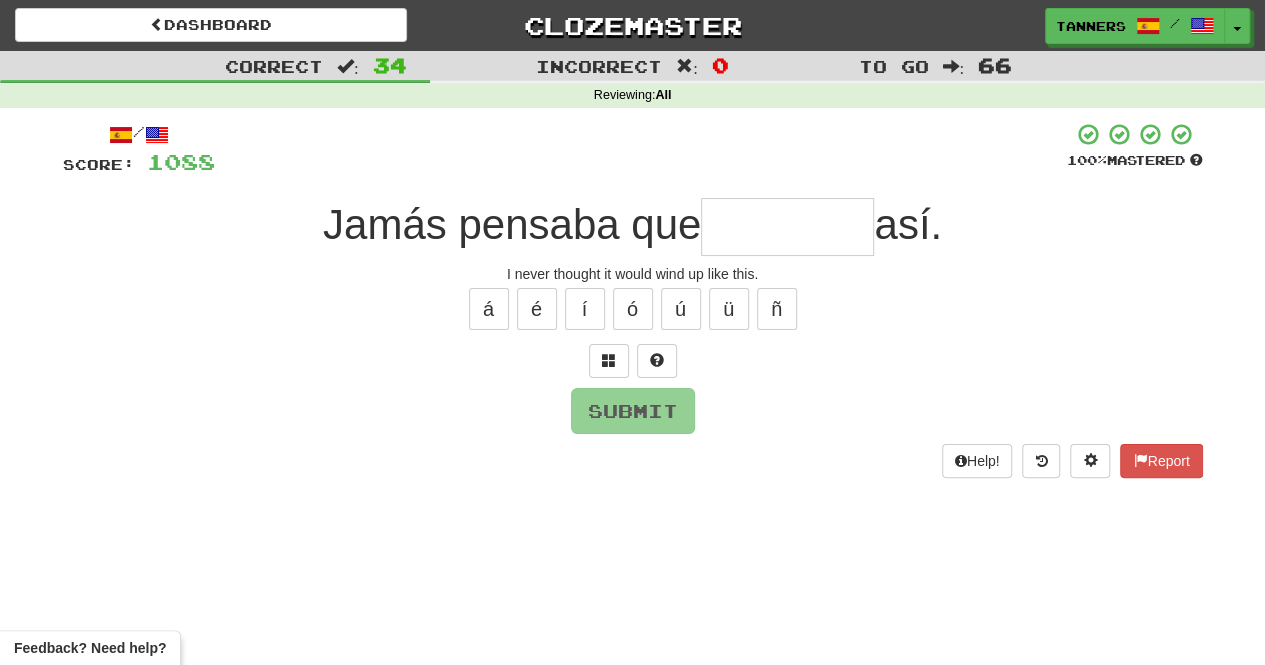 type on "*" 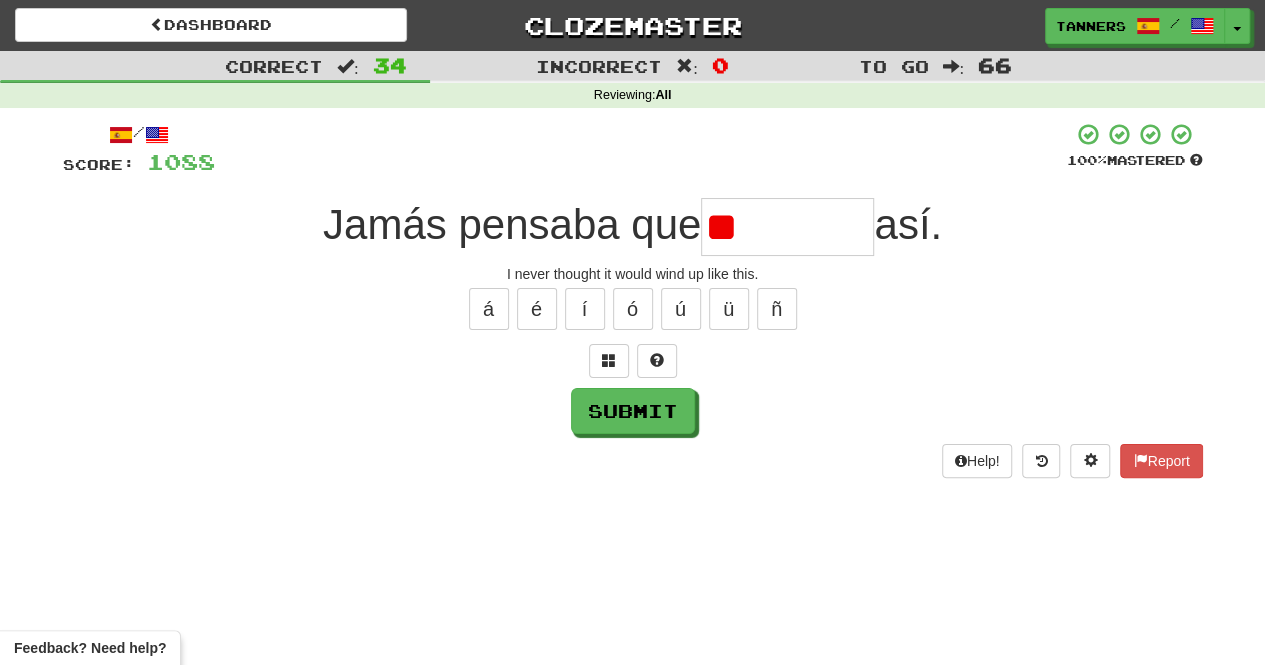 type on "*" 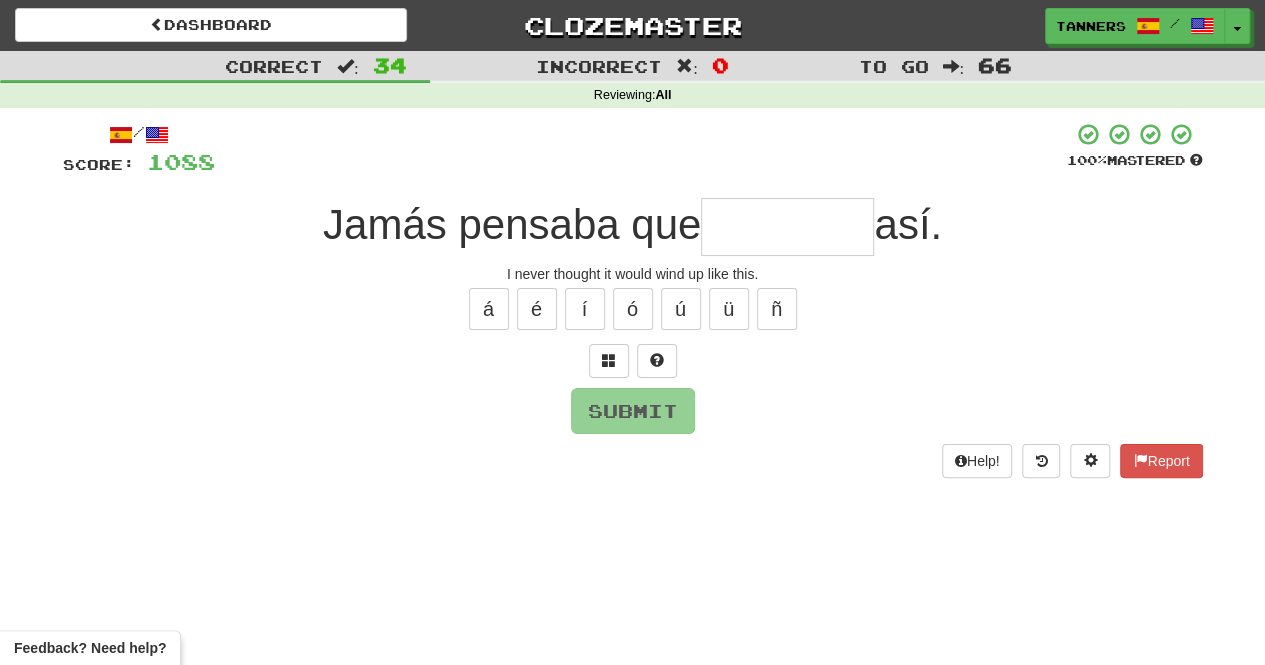 type on "*" 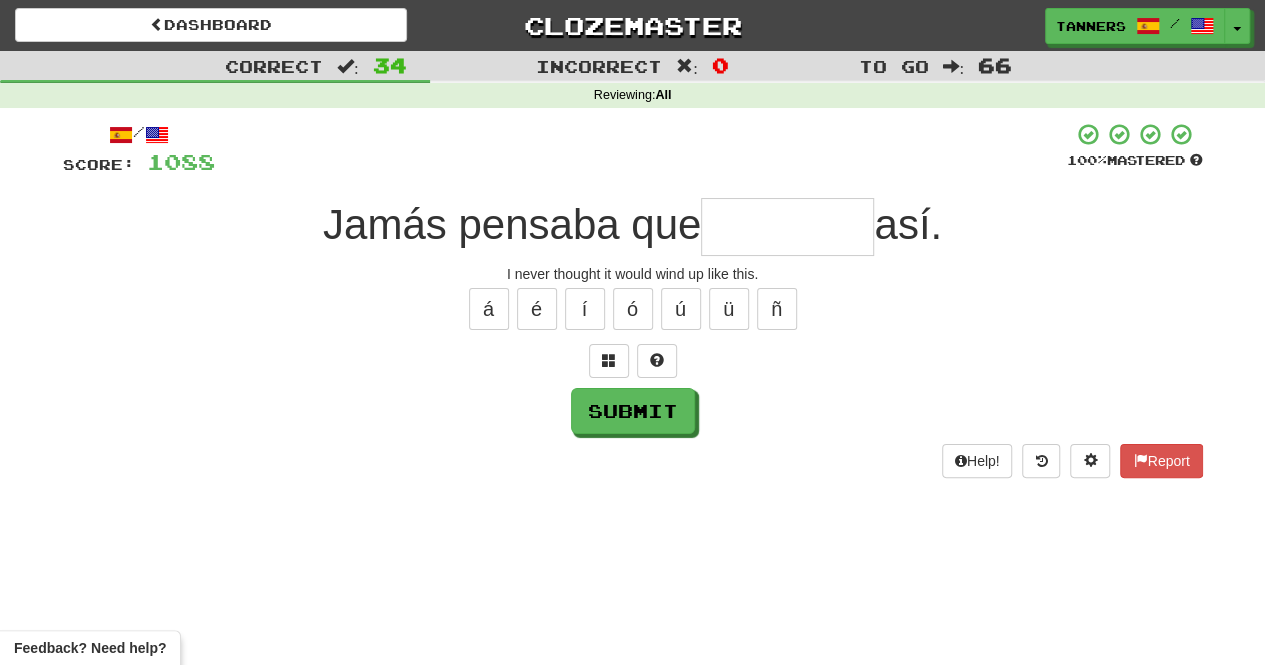type on "*" 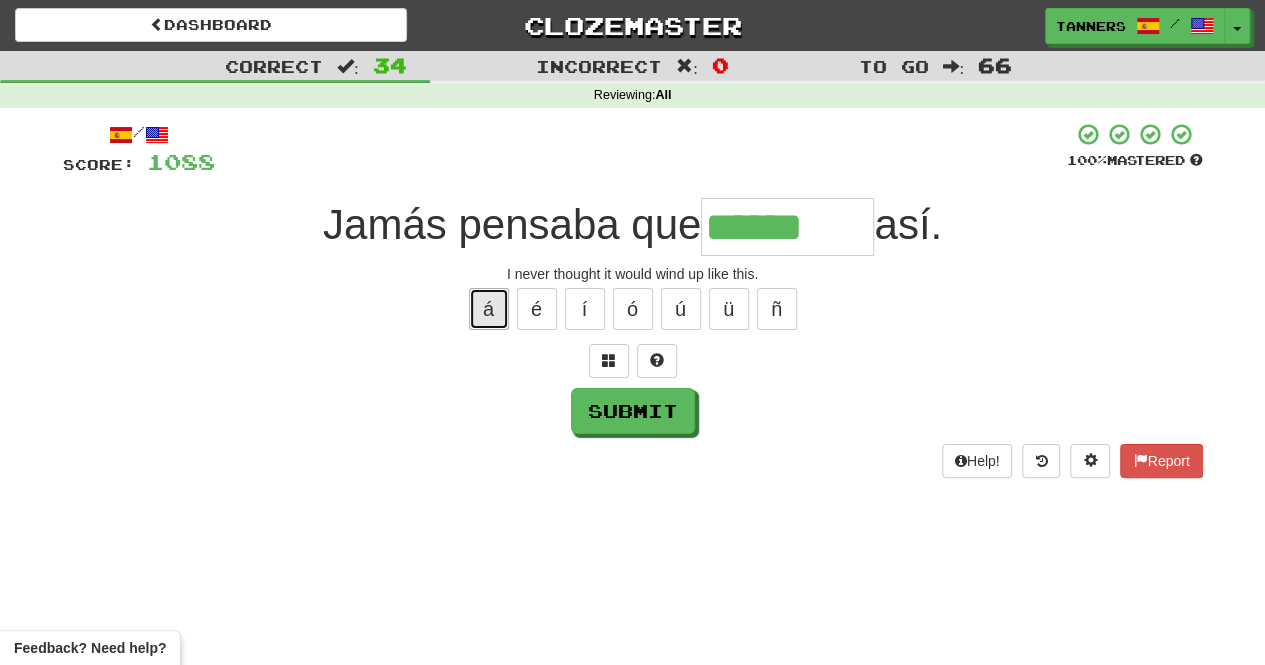 click on "á" at bounding box center [489, 309] 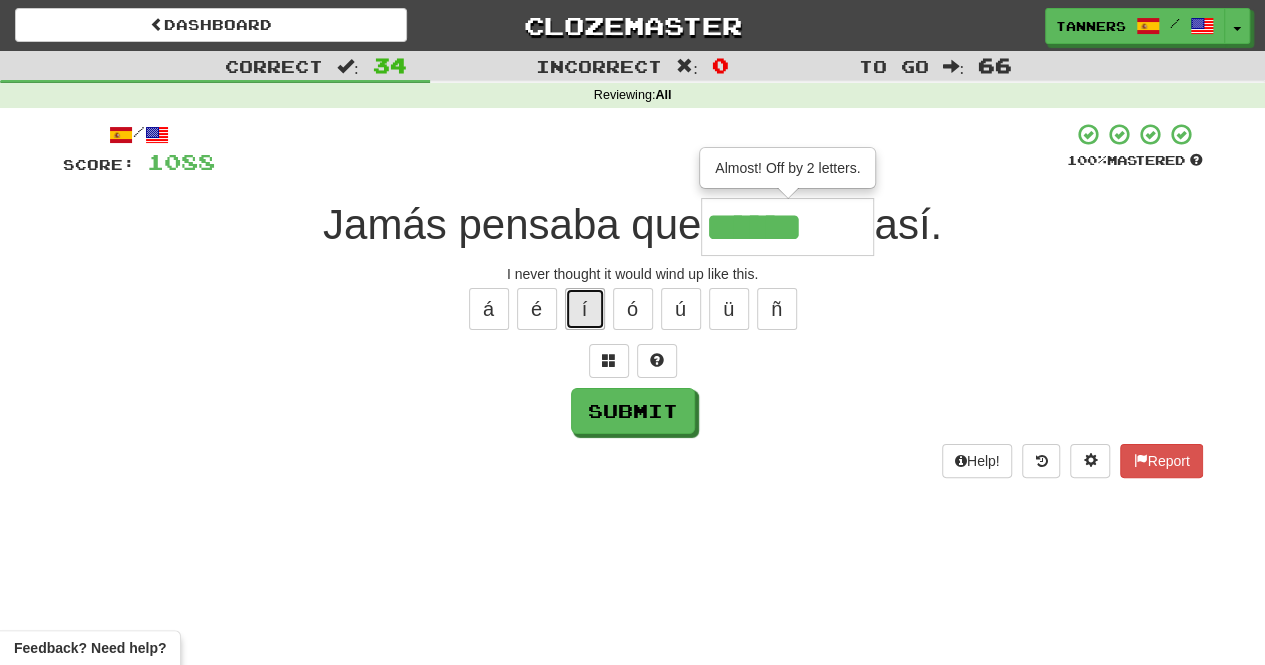 click on "í" at bounding box center [585, 309] 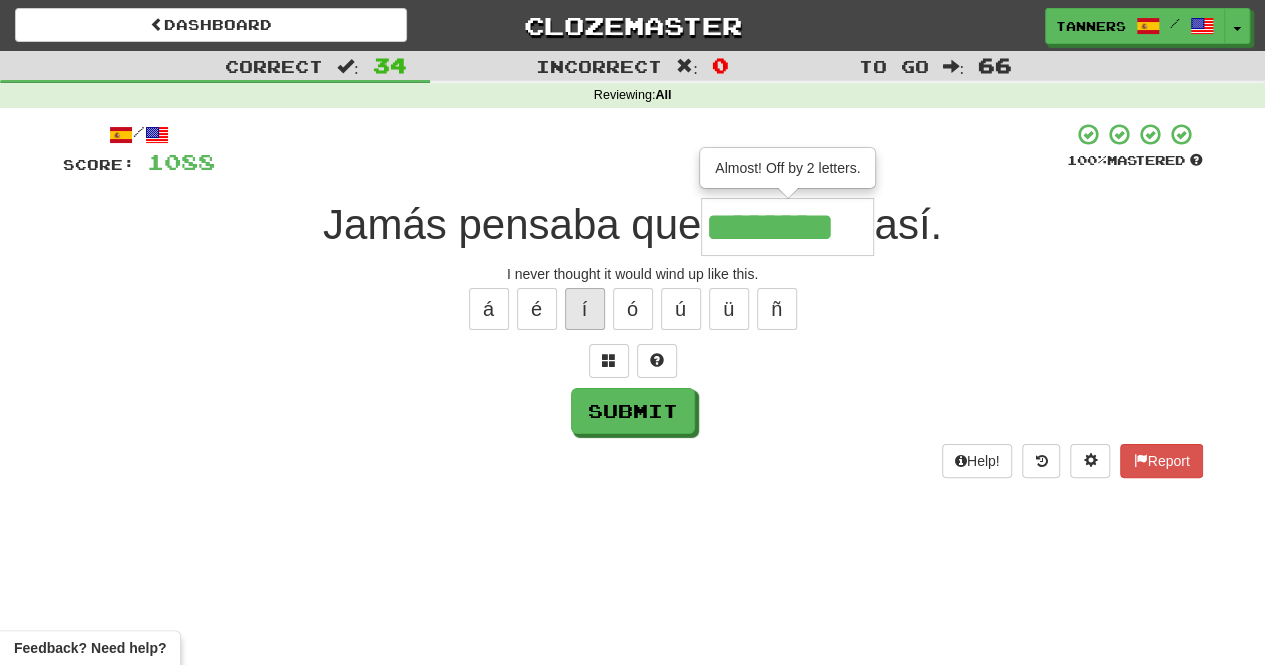 type on "********" 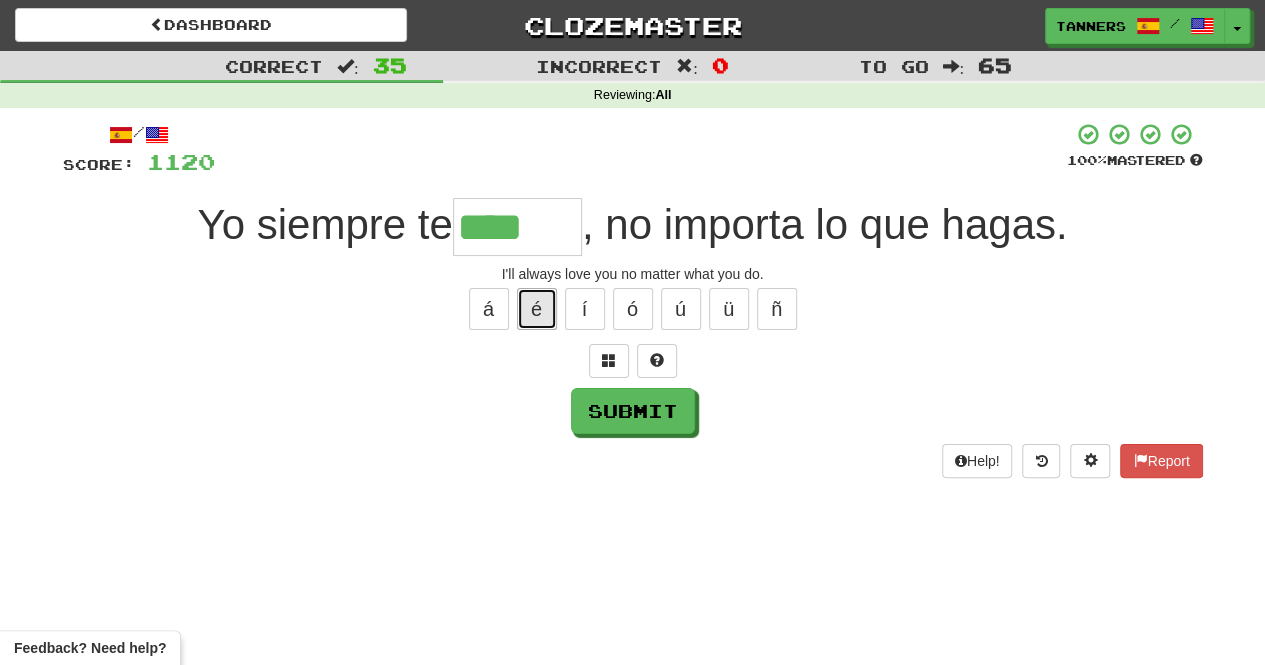 click on "é" at bounding box center (537, 309) 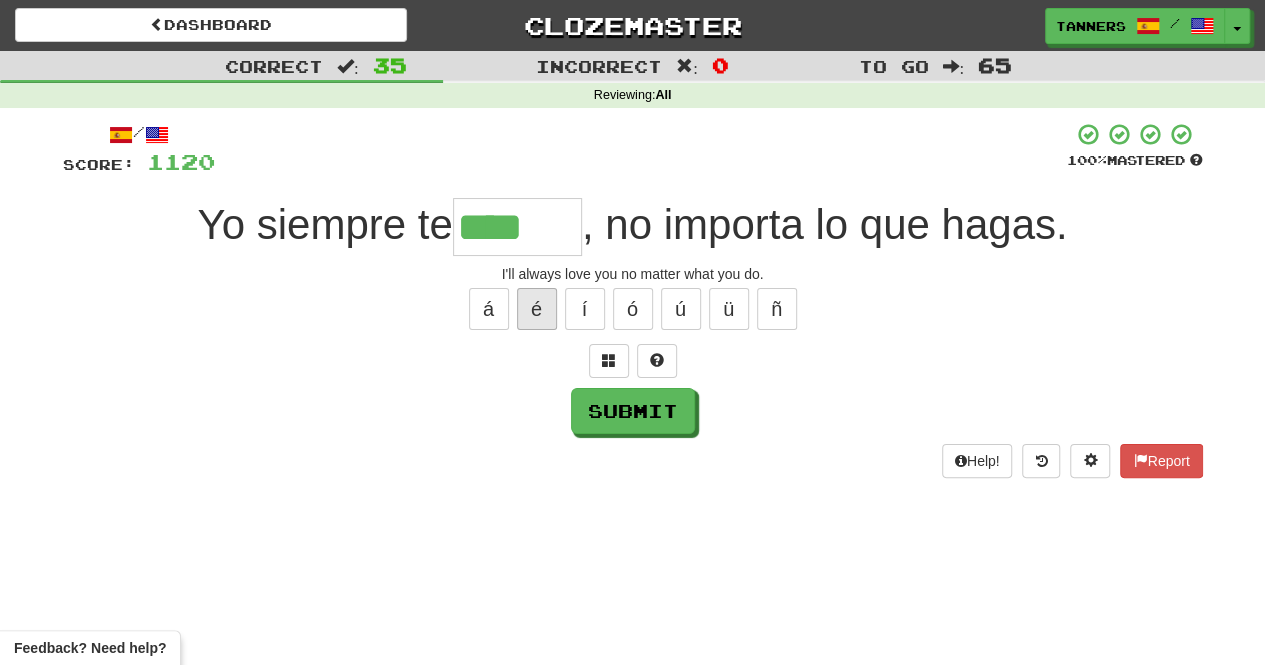 type on "*****" 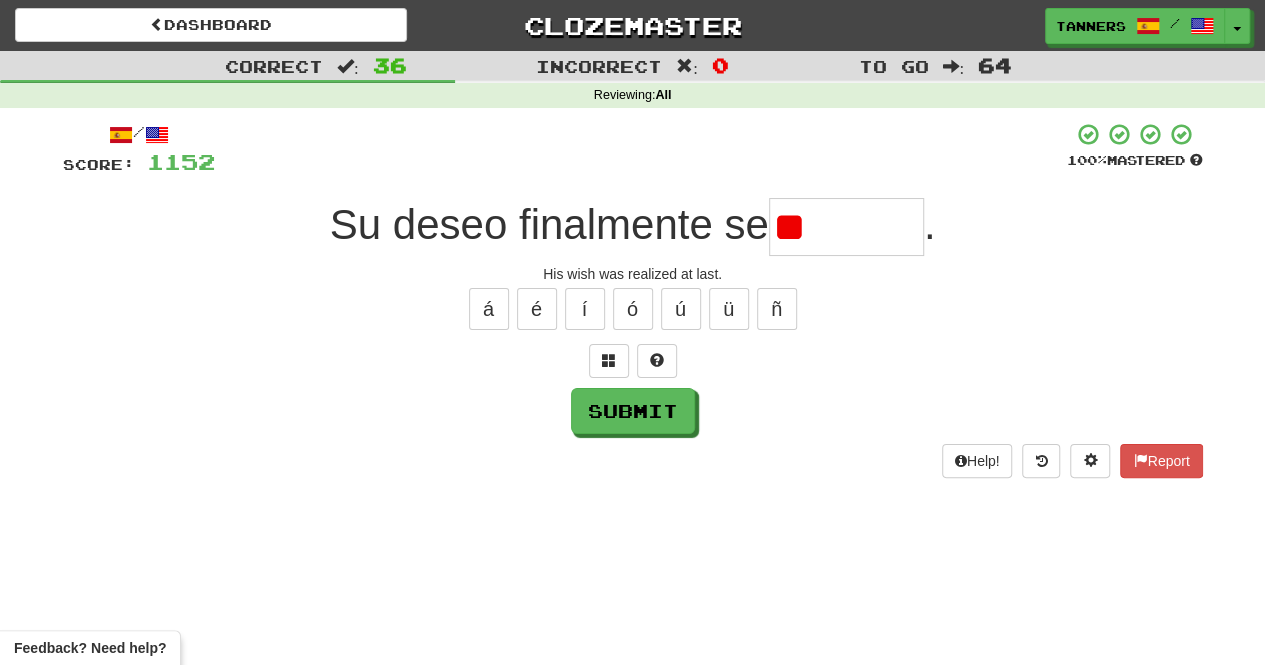 type on "*" 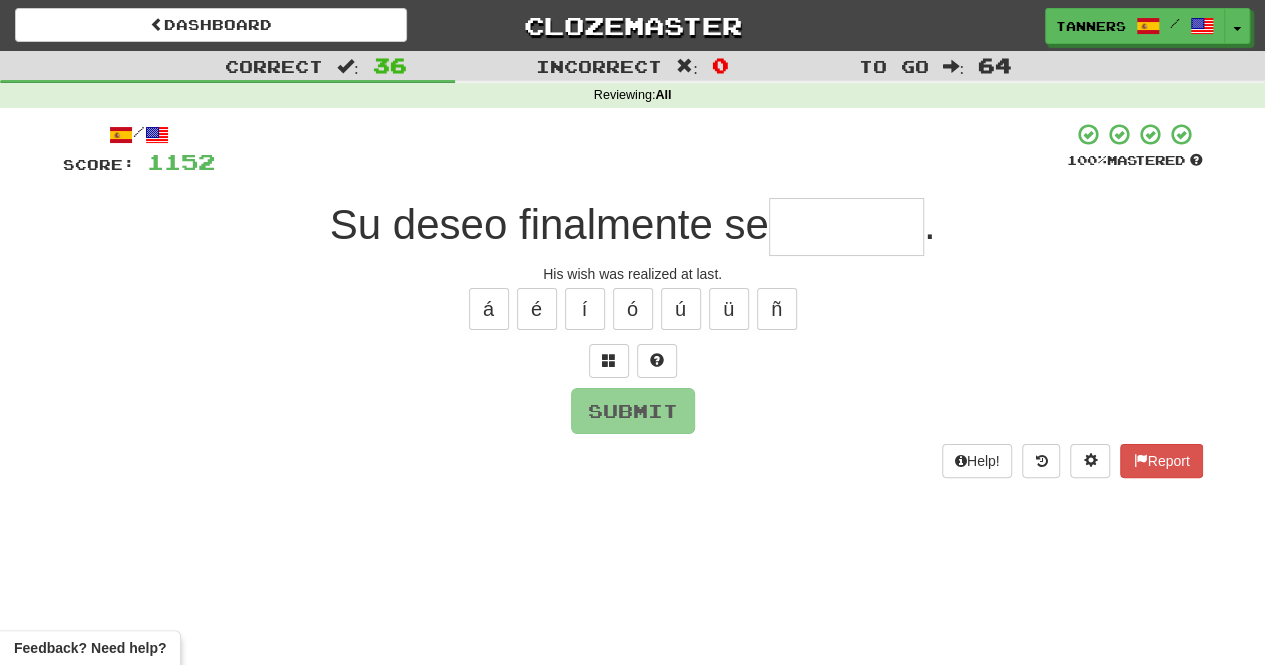 type on "*" 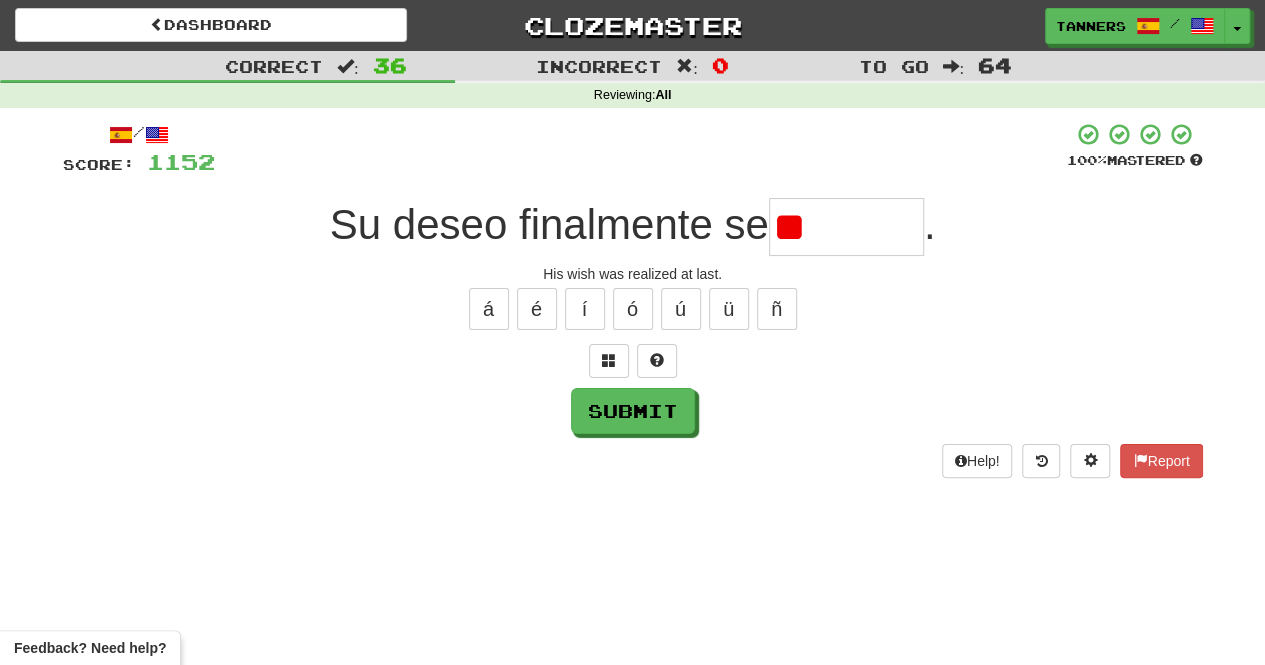 type on "*" 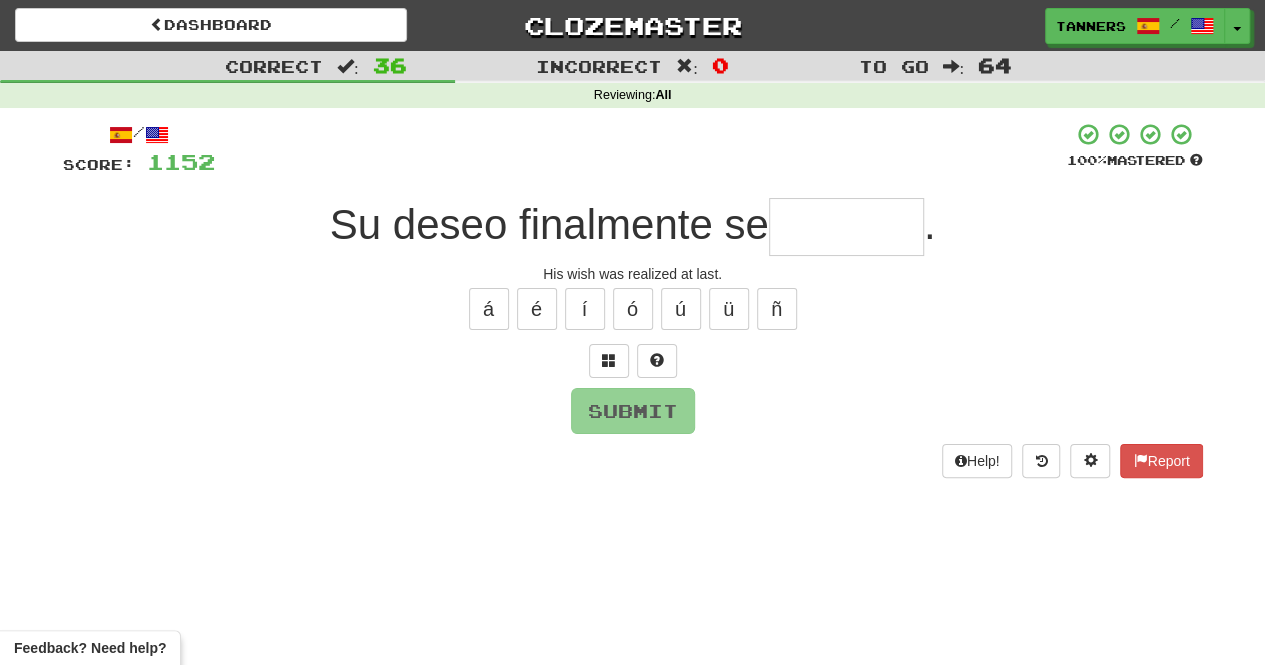type on "*" 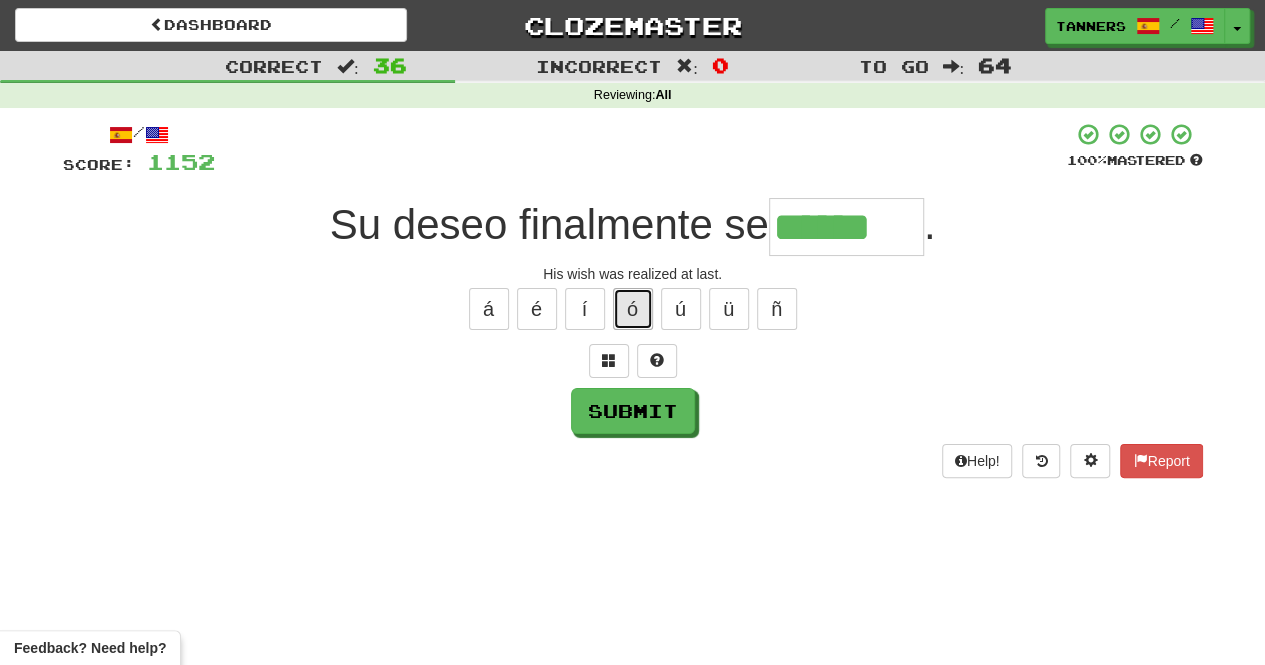 click on "ó" at bounding box center (633, 309) 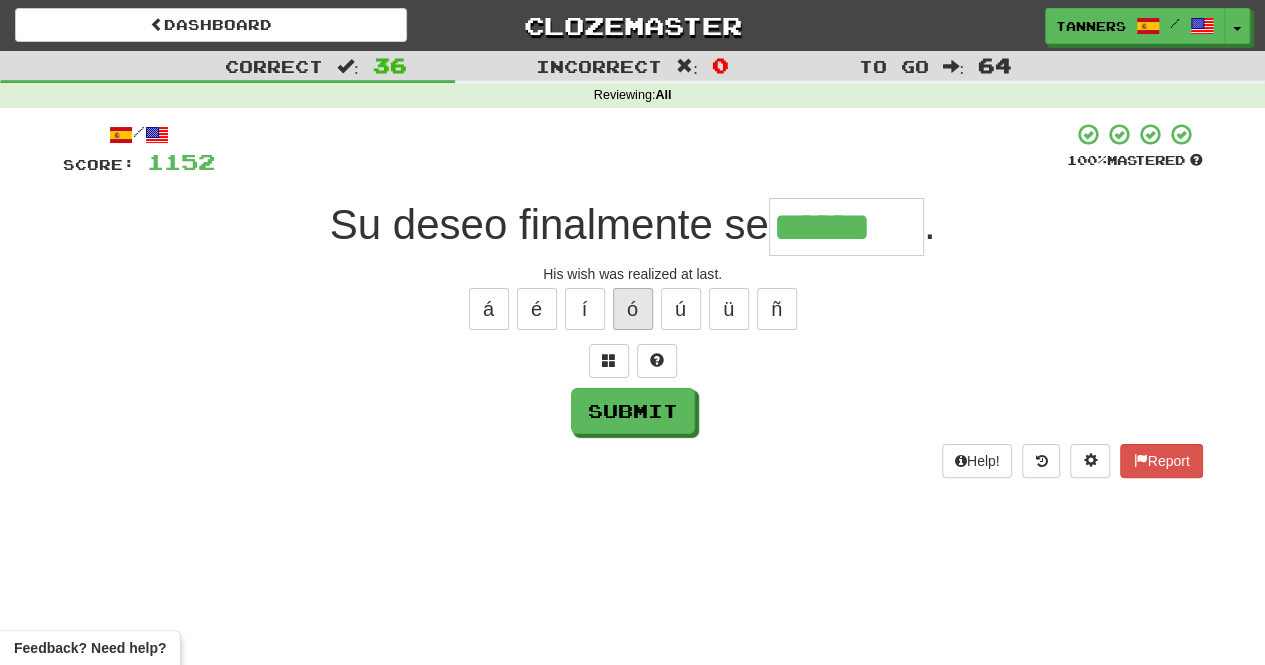 type on "*******" 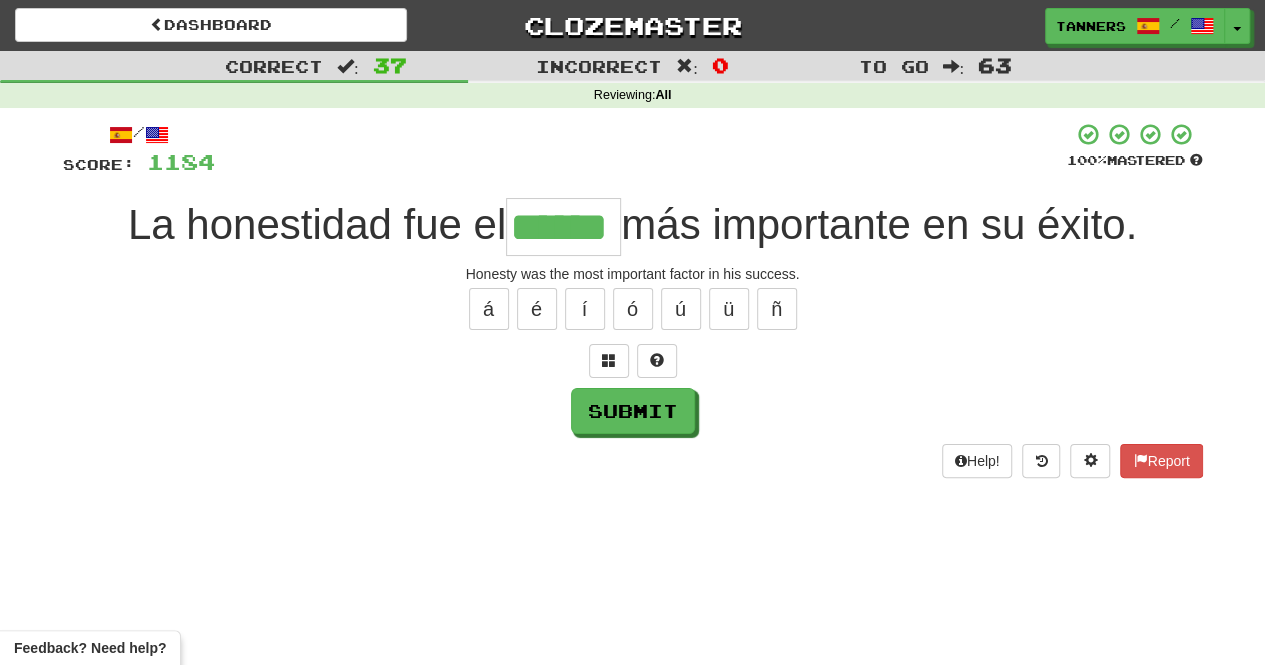type on "******" 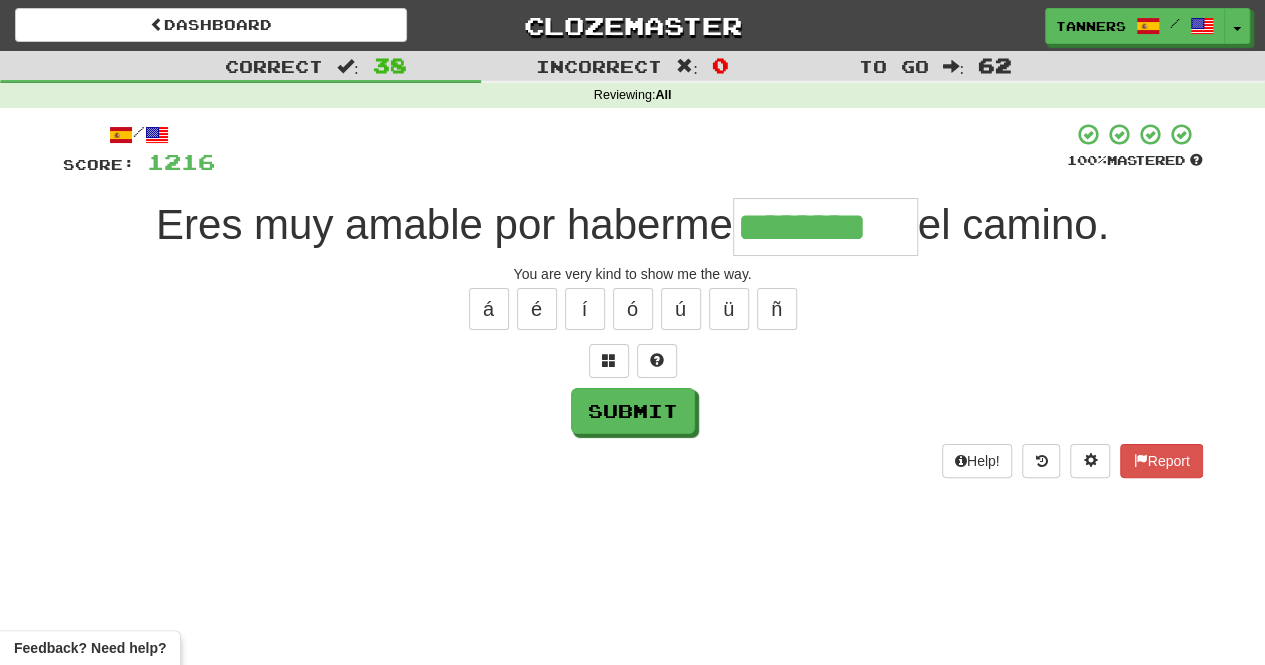 type on "********" 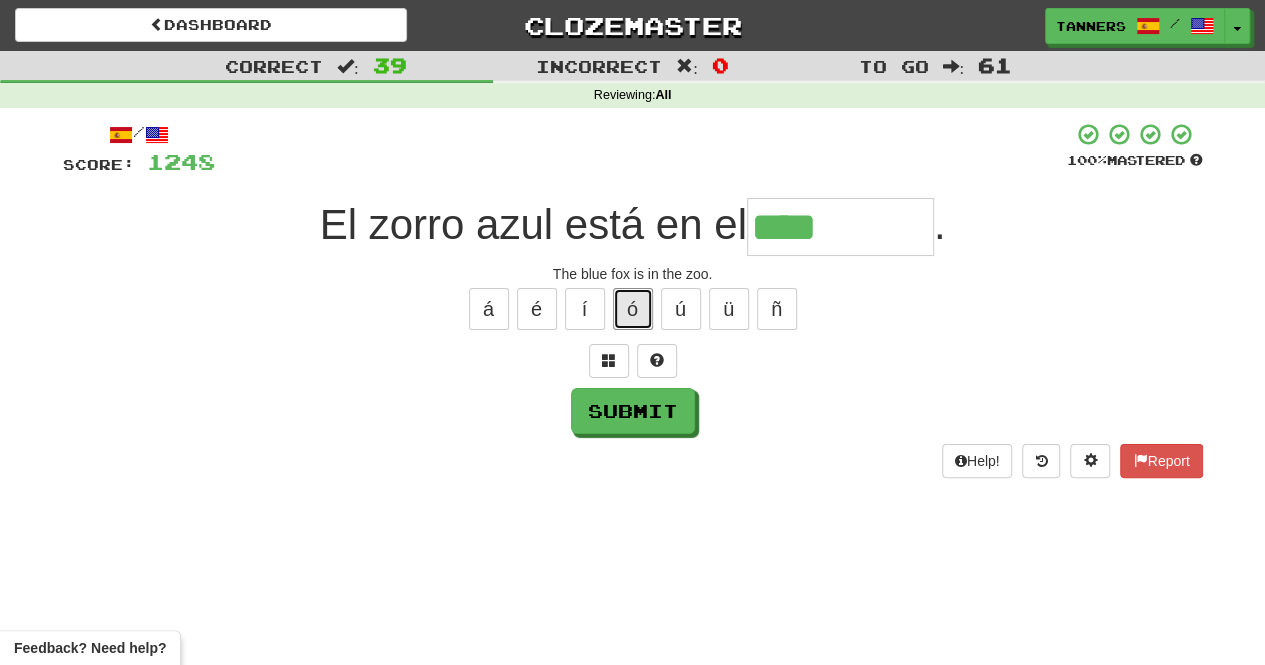 click on "ó" at bounding box center (633, 309) 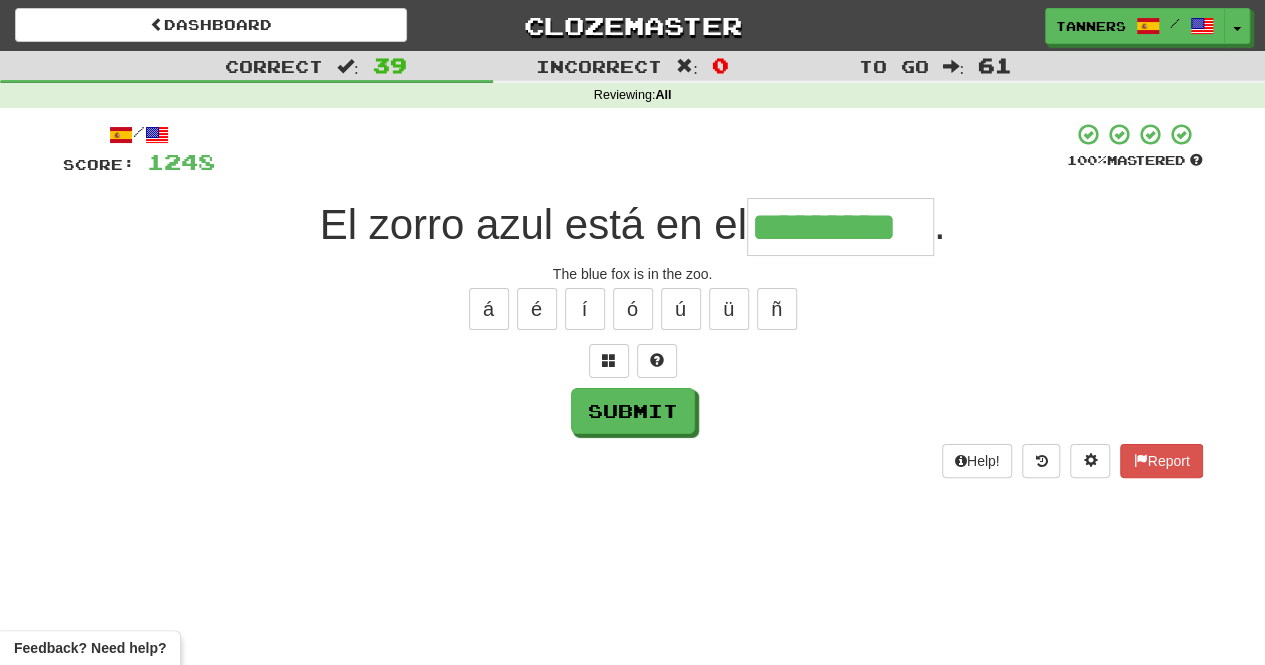 type on "*********" 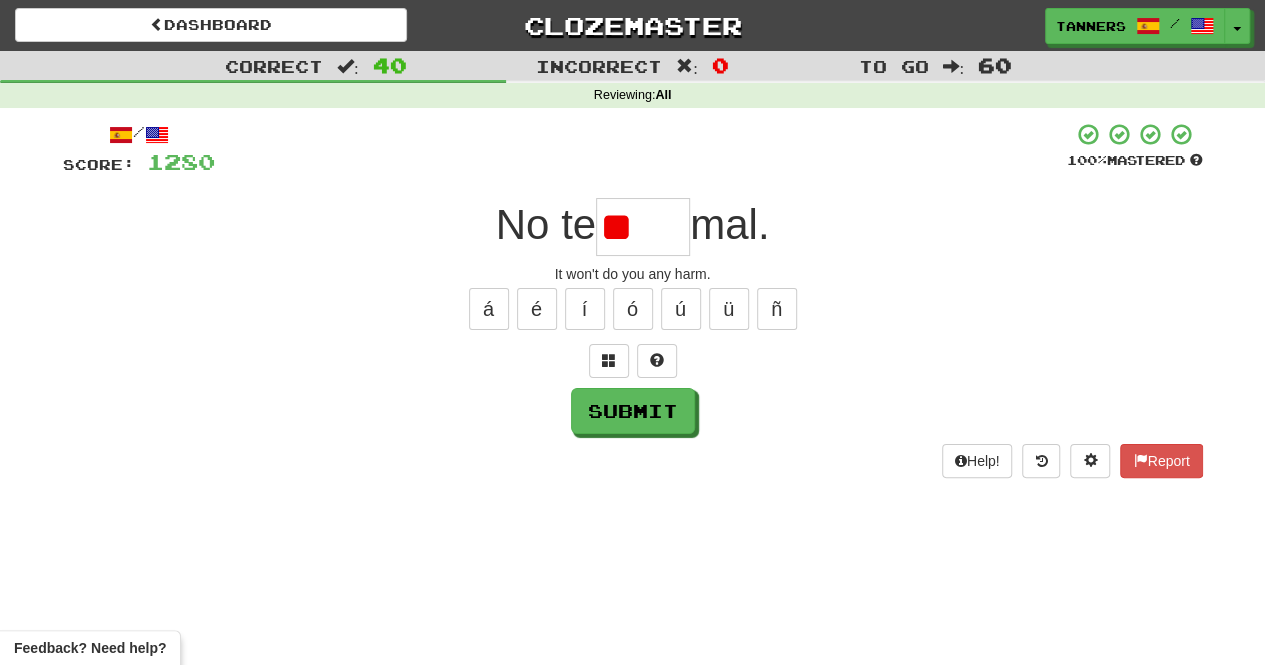 type on "*" 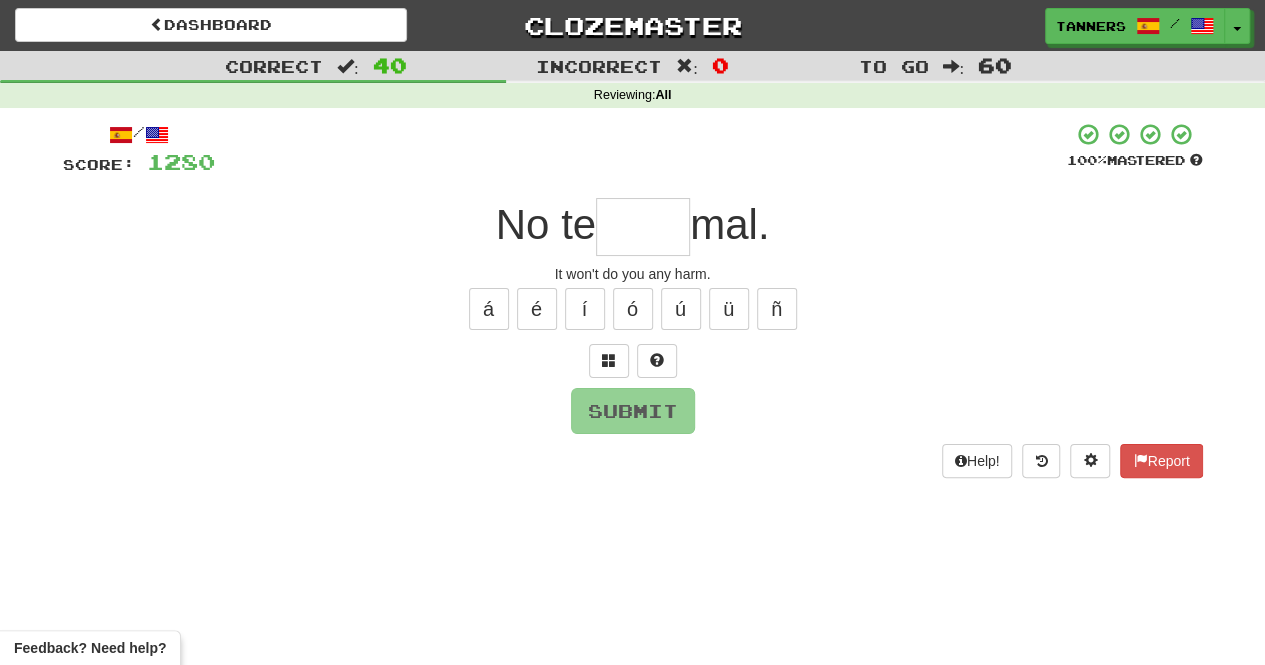 type on "*" 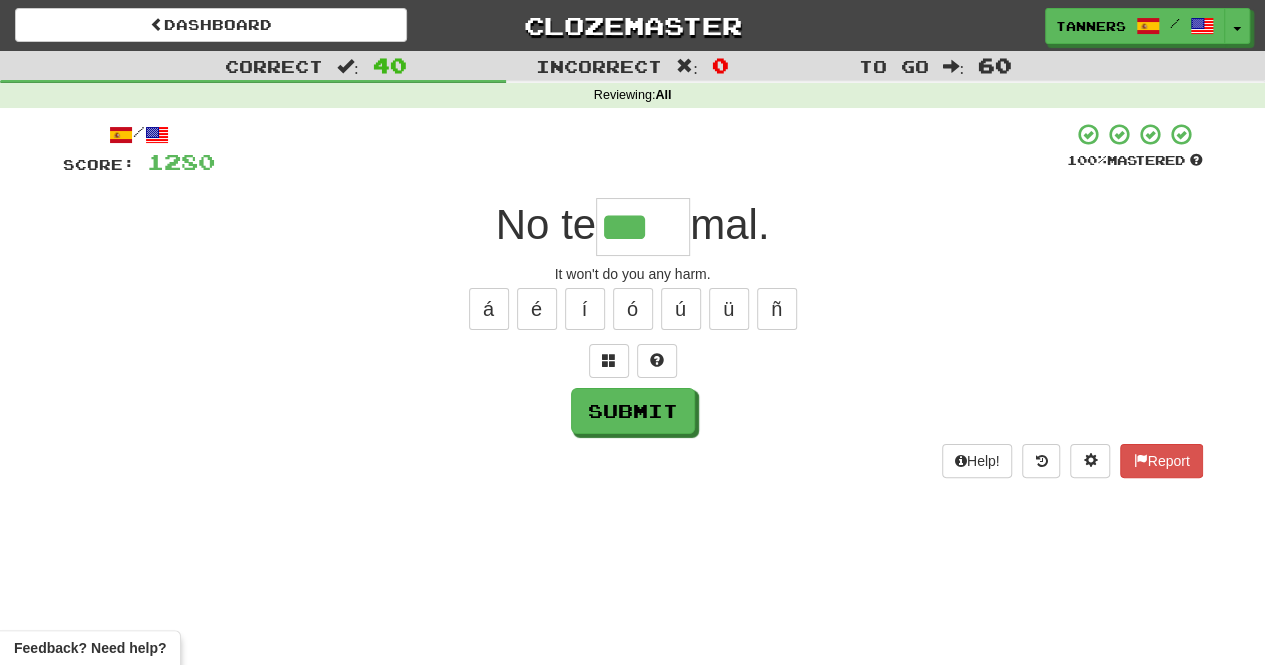 click on "á é í ó ú ü ñ" at bounding box center (633, 309) 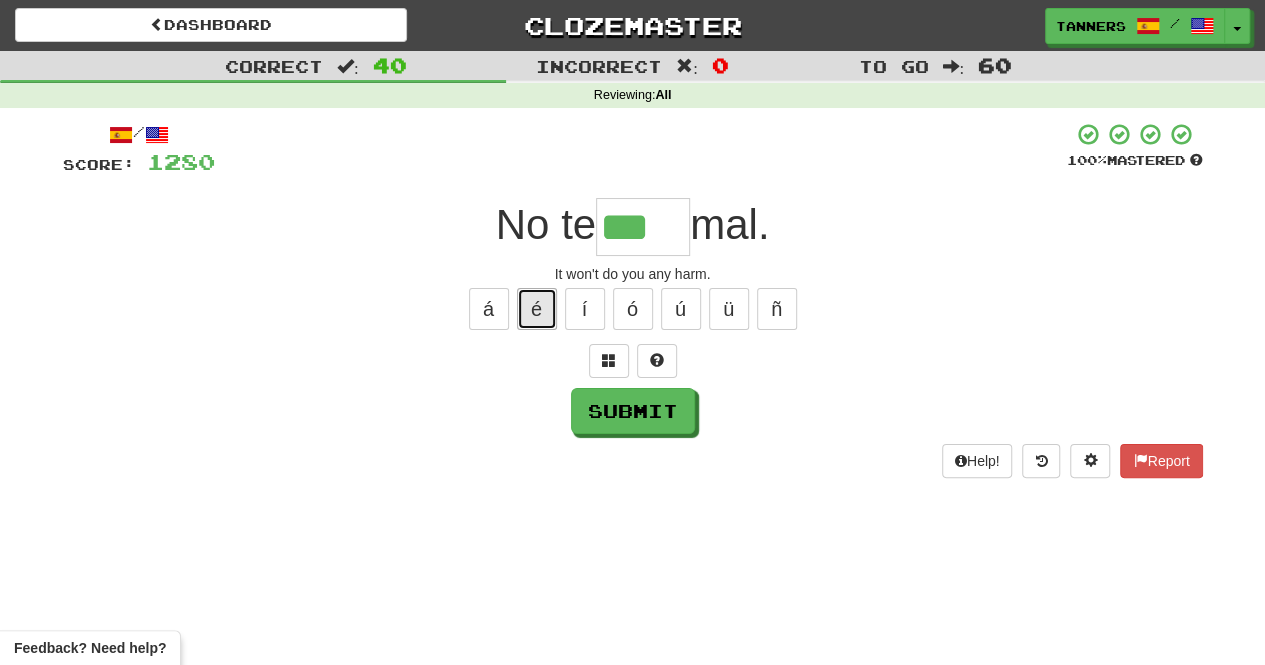 click on "é" at bounding box center [537, 309] 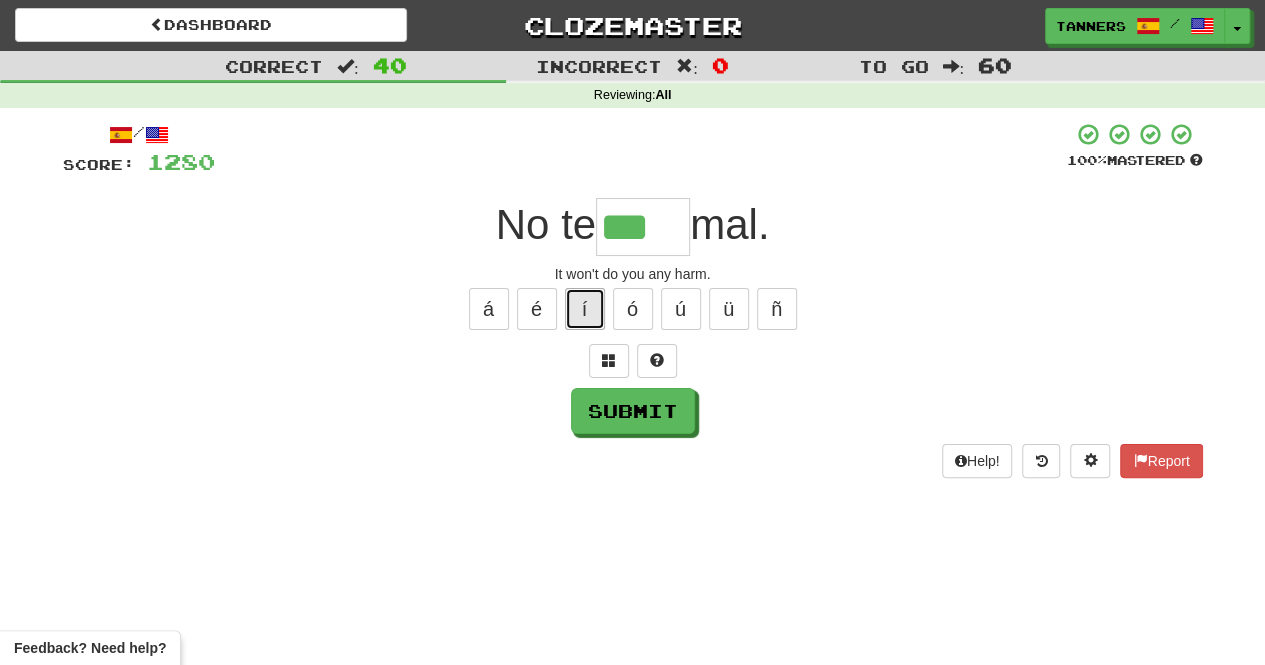 click on "í" at bounding box center [585, 309] 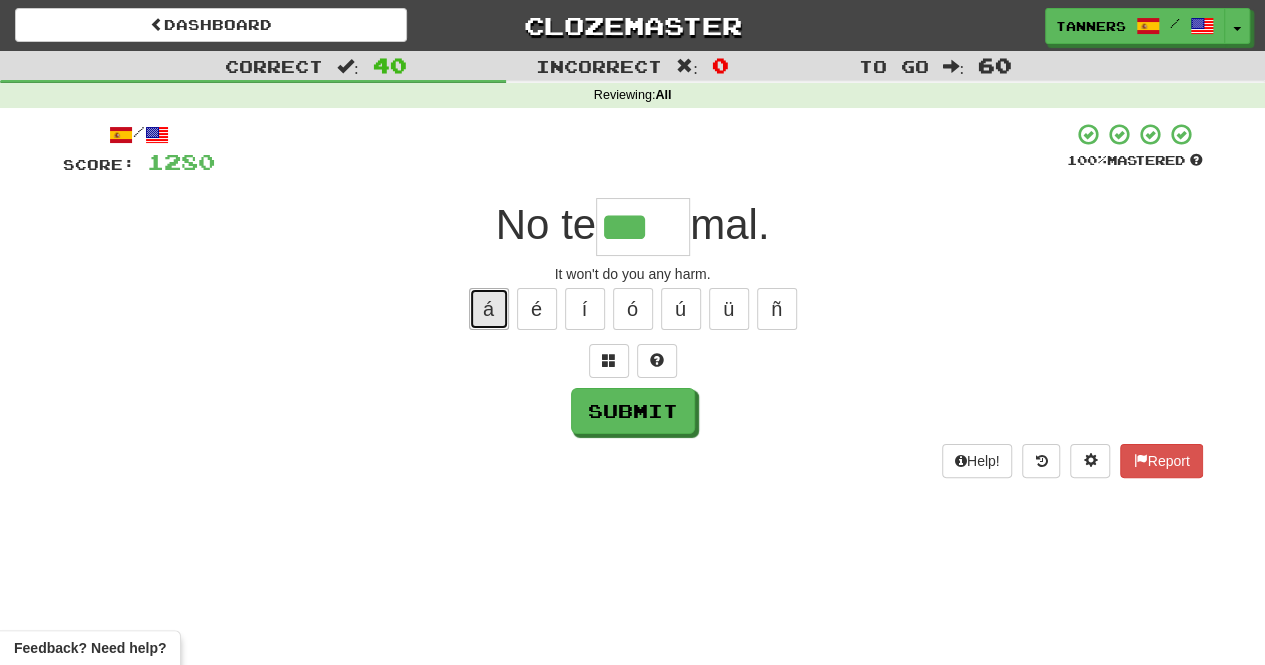 click on "á" at bounding box center (489, 309) 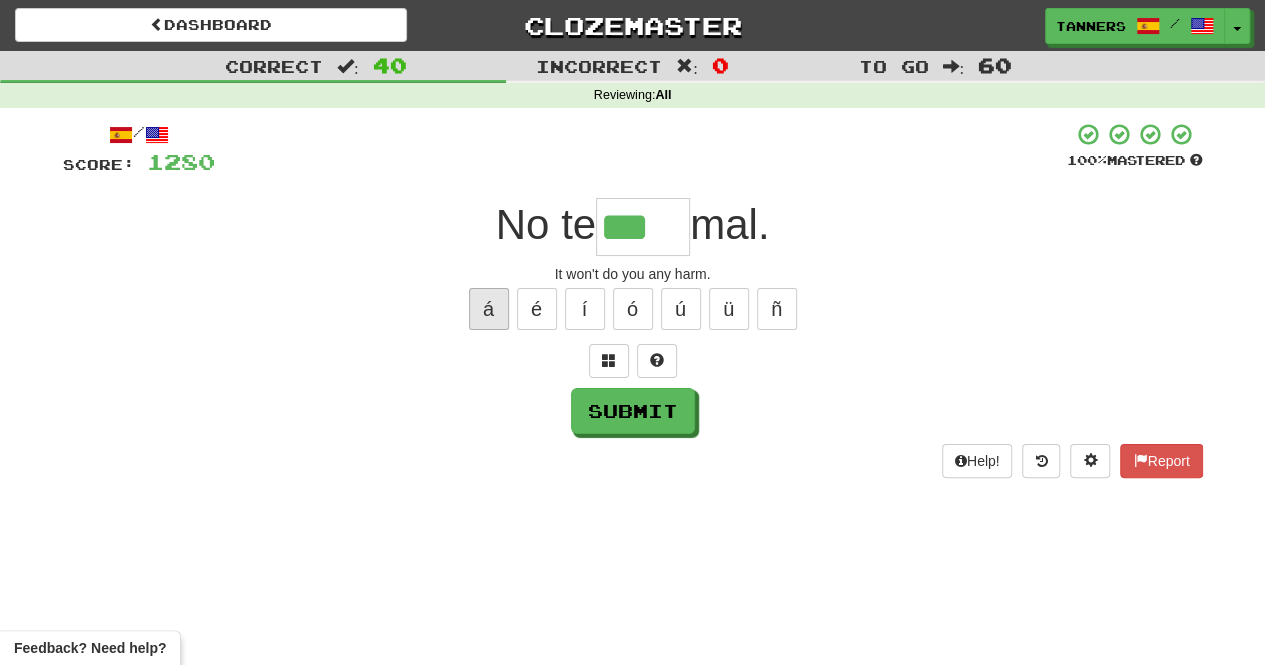 type on "****" 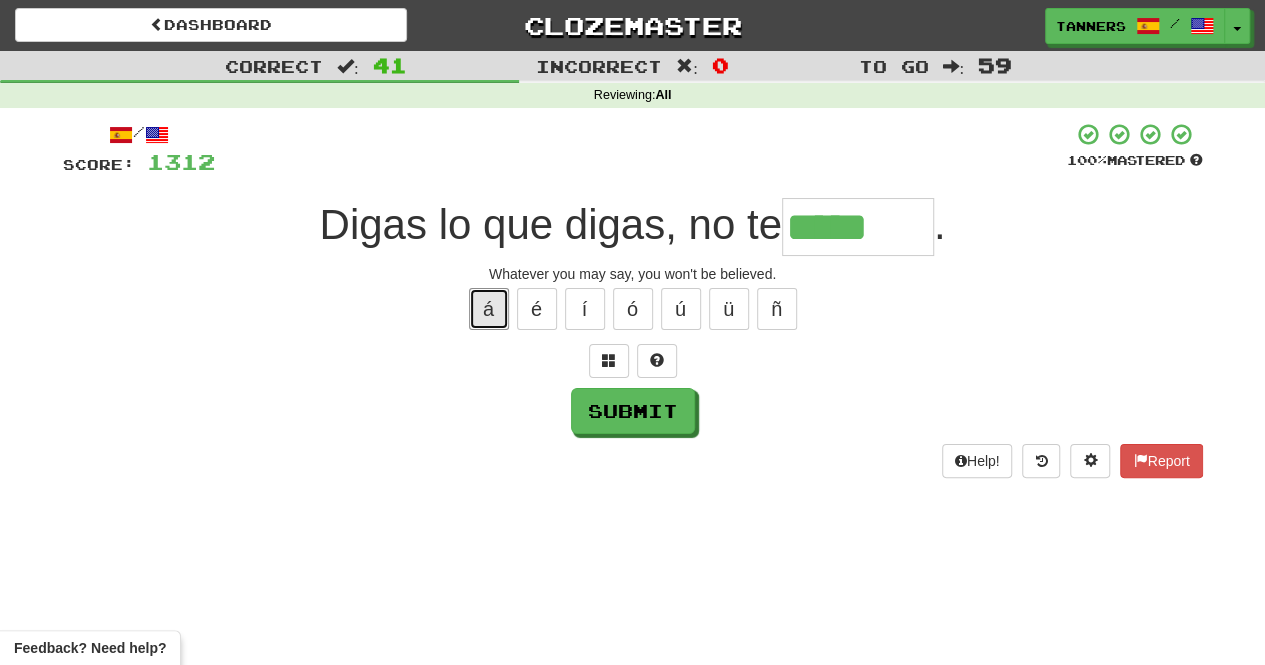 click on "á" at bounding box center (489, 309) 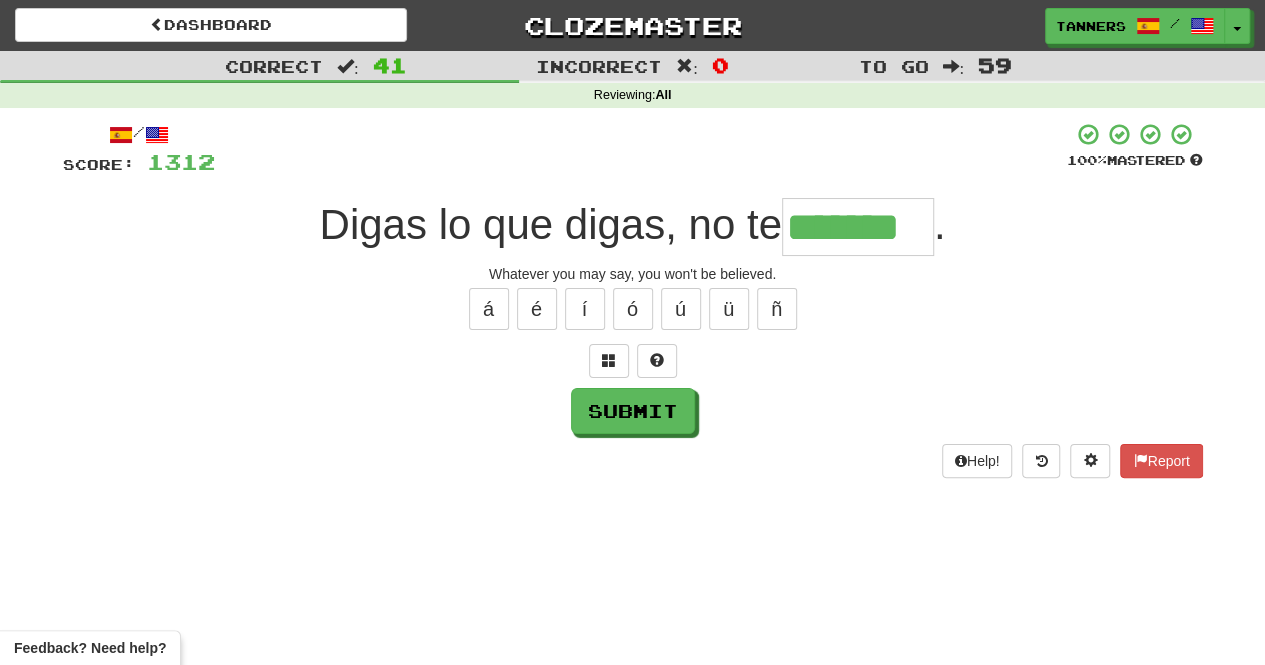 type on "*******" 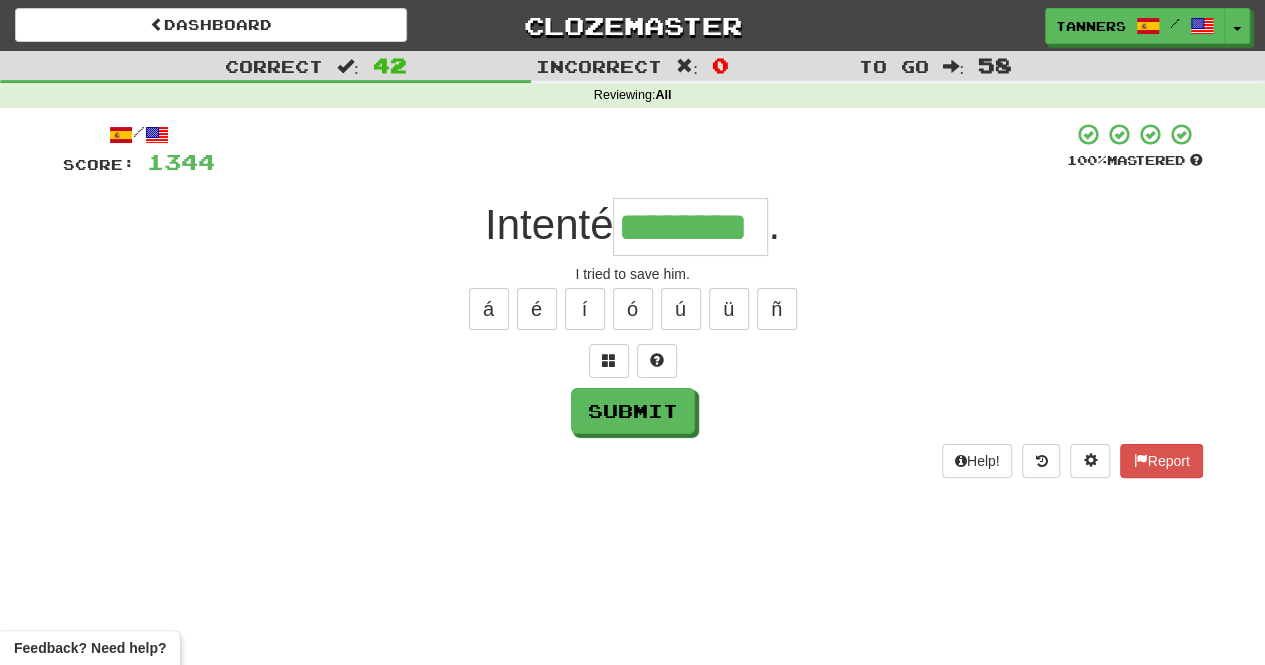 type on "********" 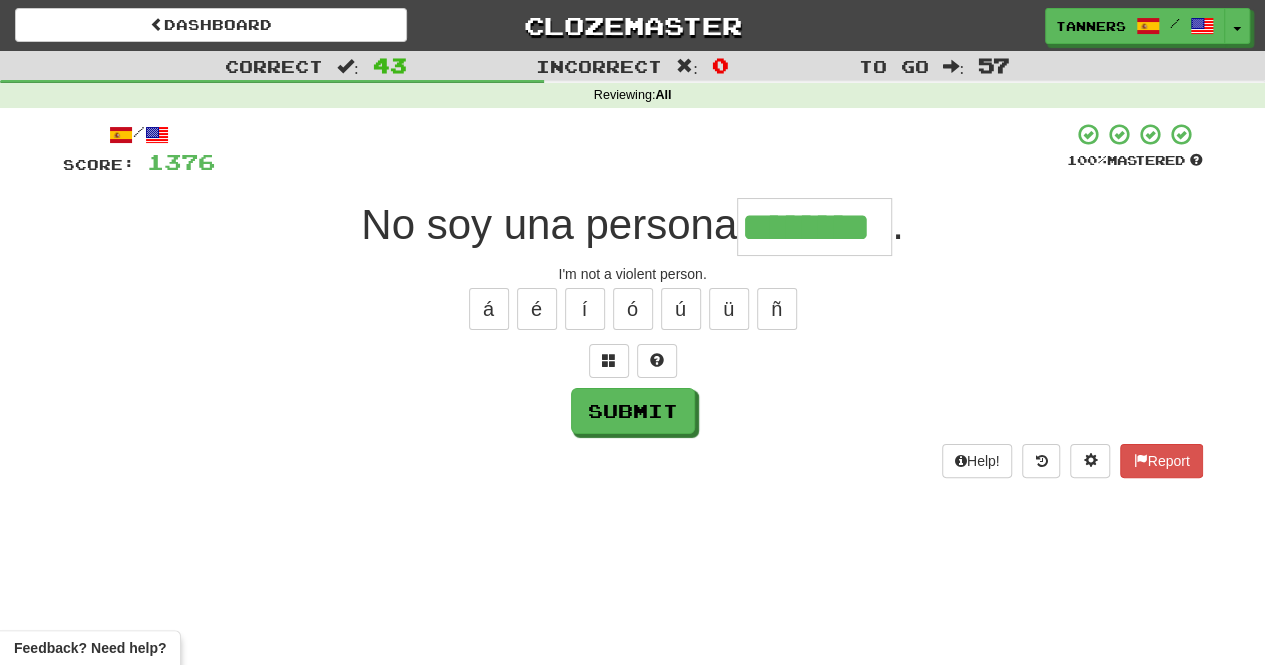 type on "********" 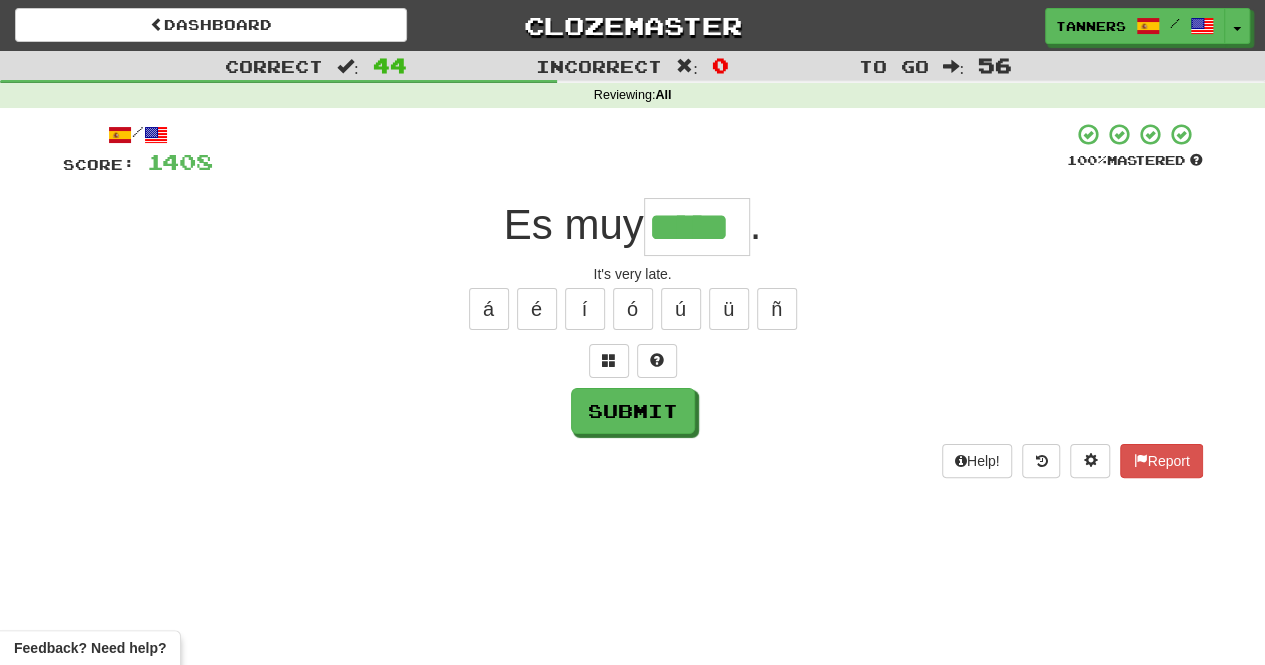 type on "*****" 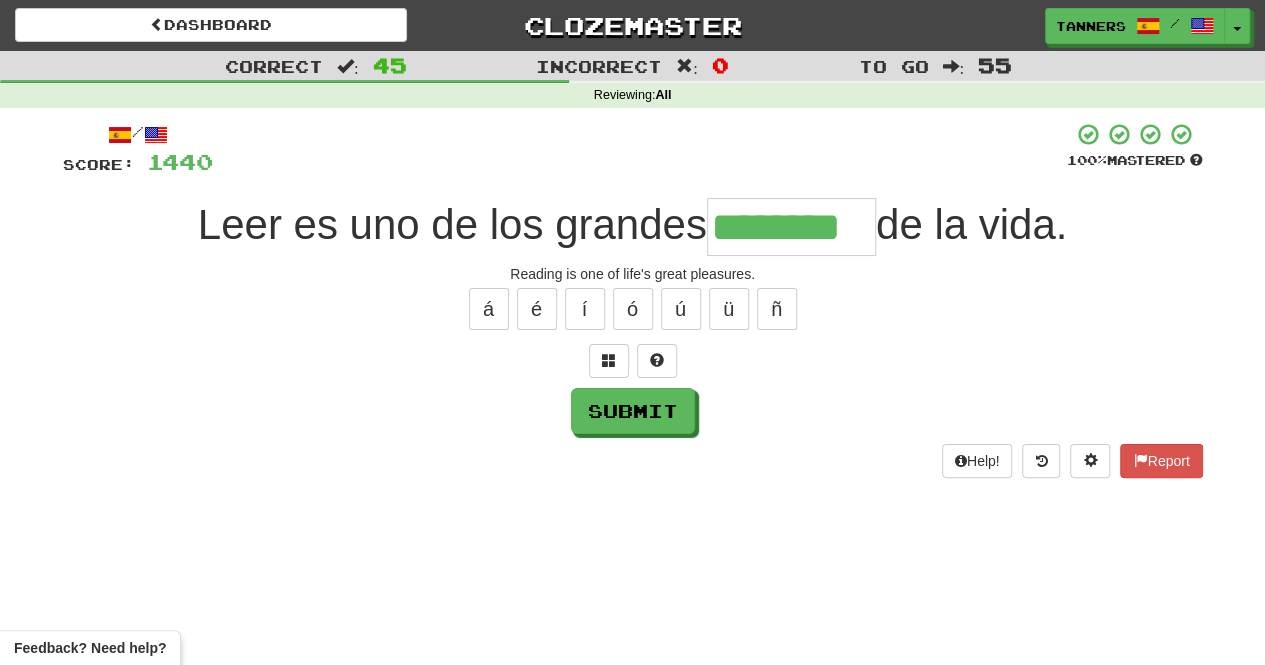 type on "********" 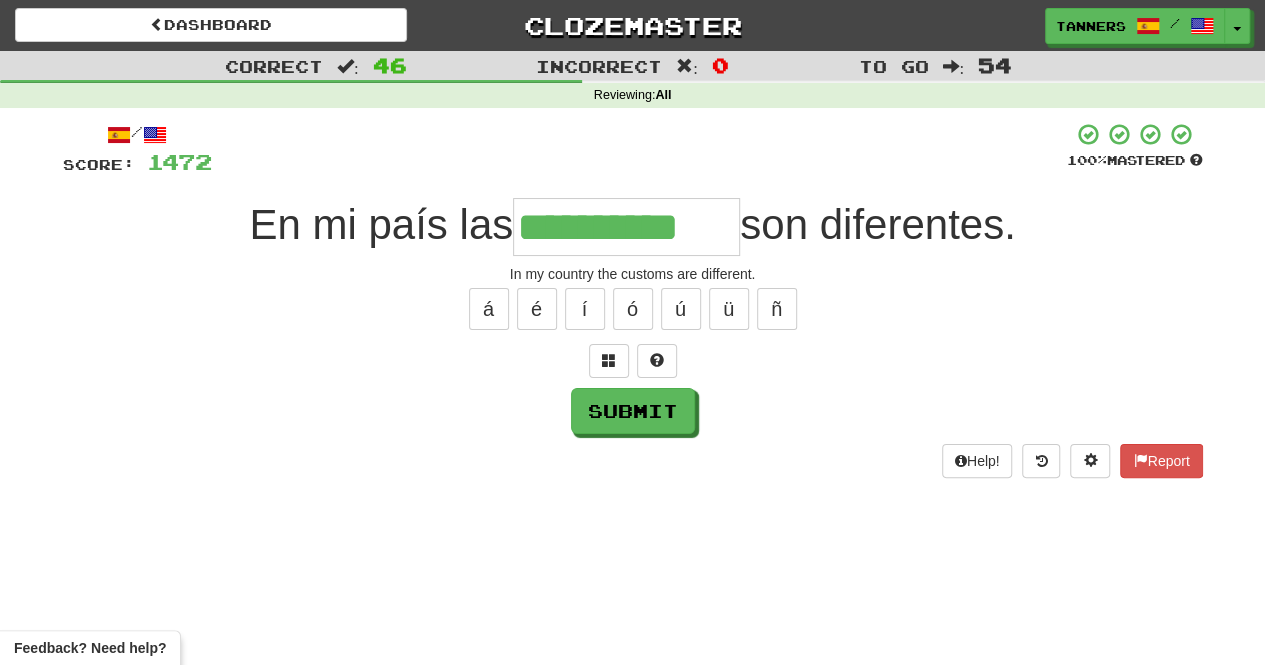 type on "**********" 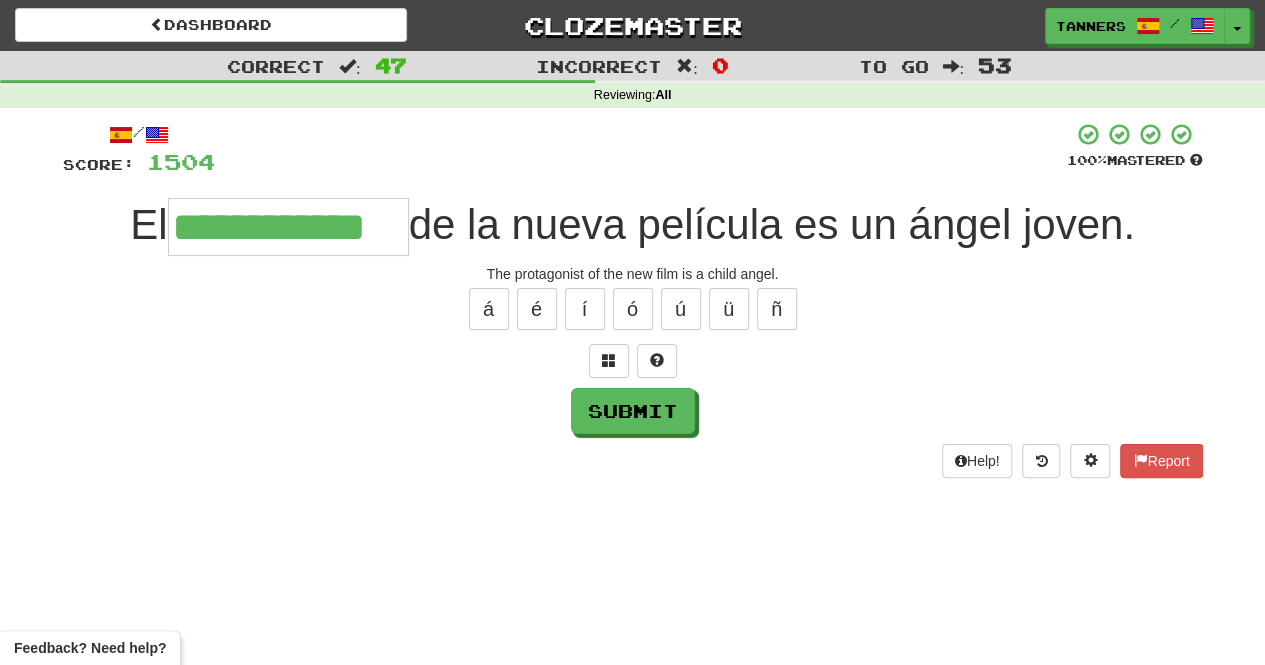type on "**********" 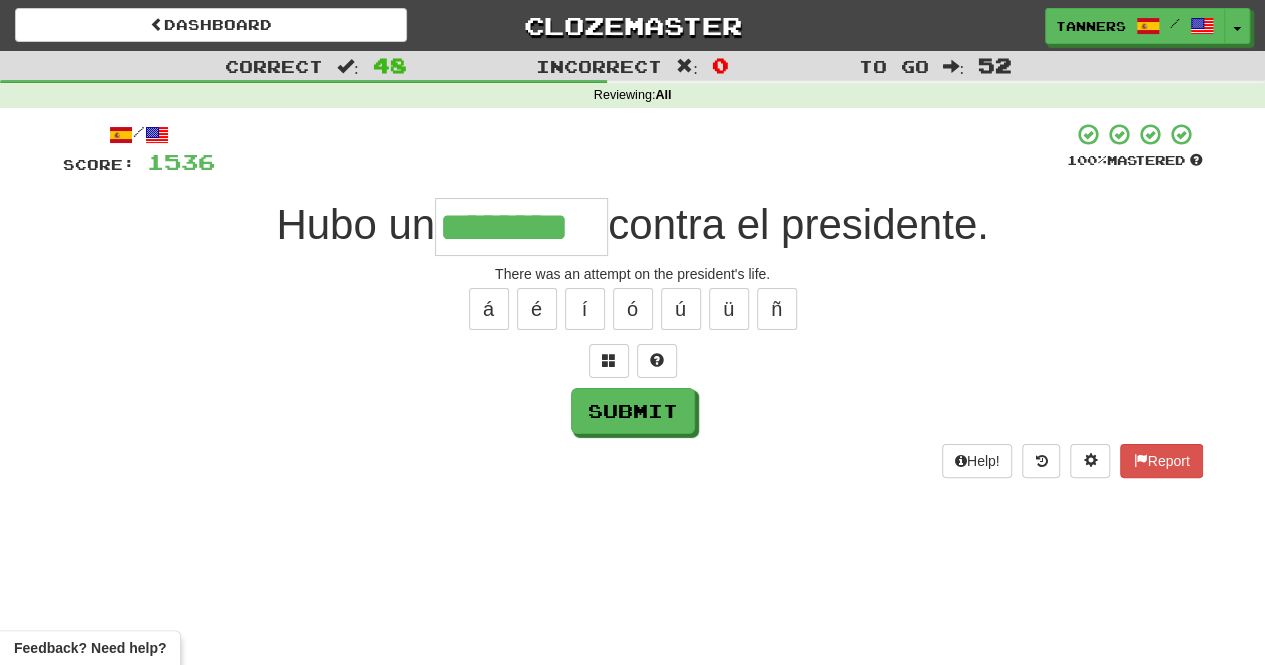 type on "********" 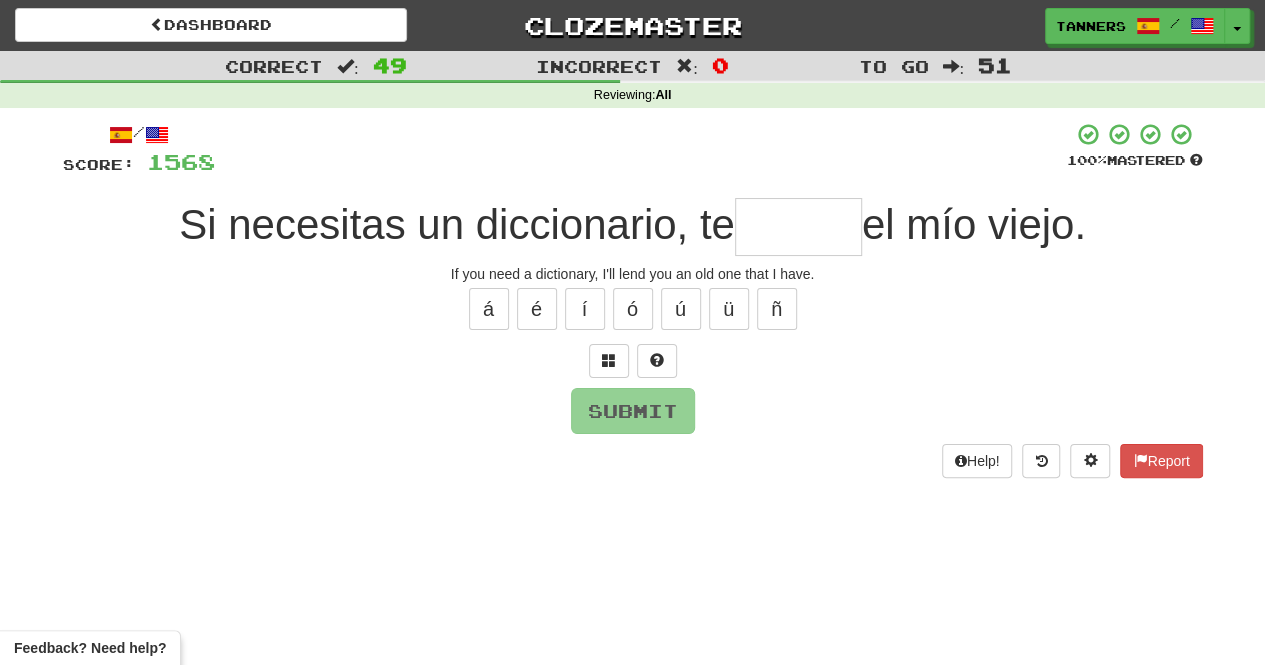 type on "*" 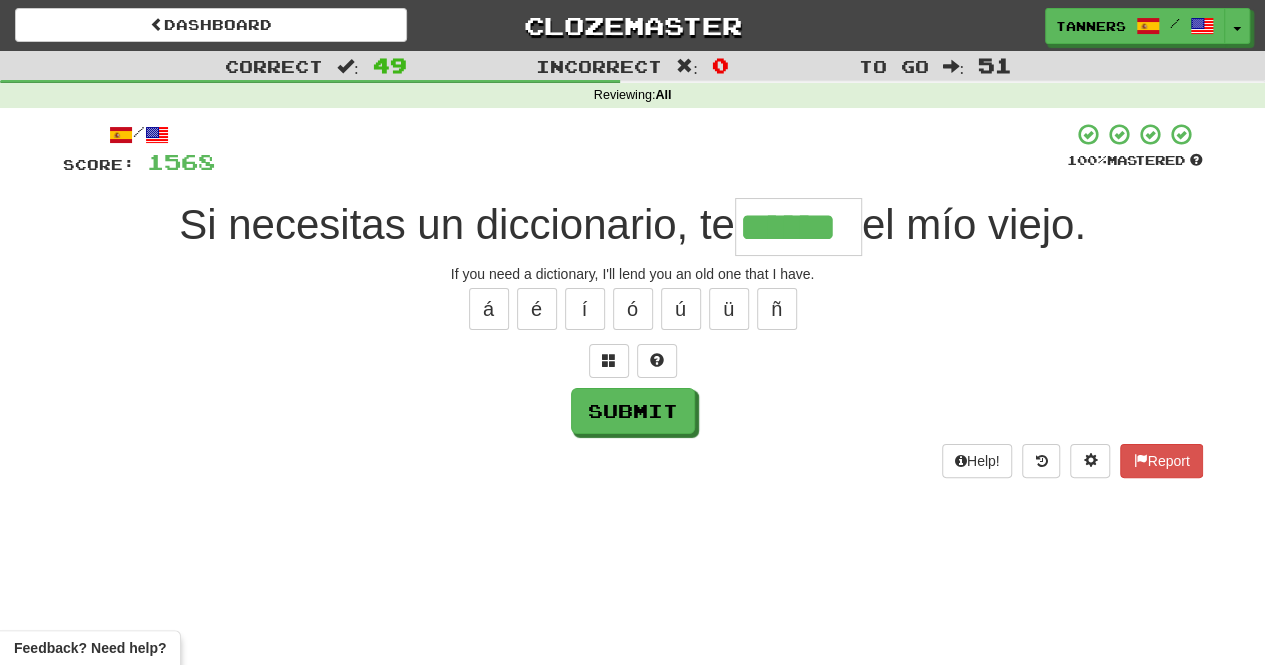 type on "******" 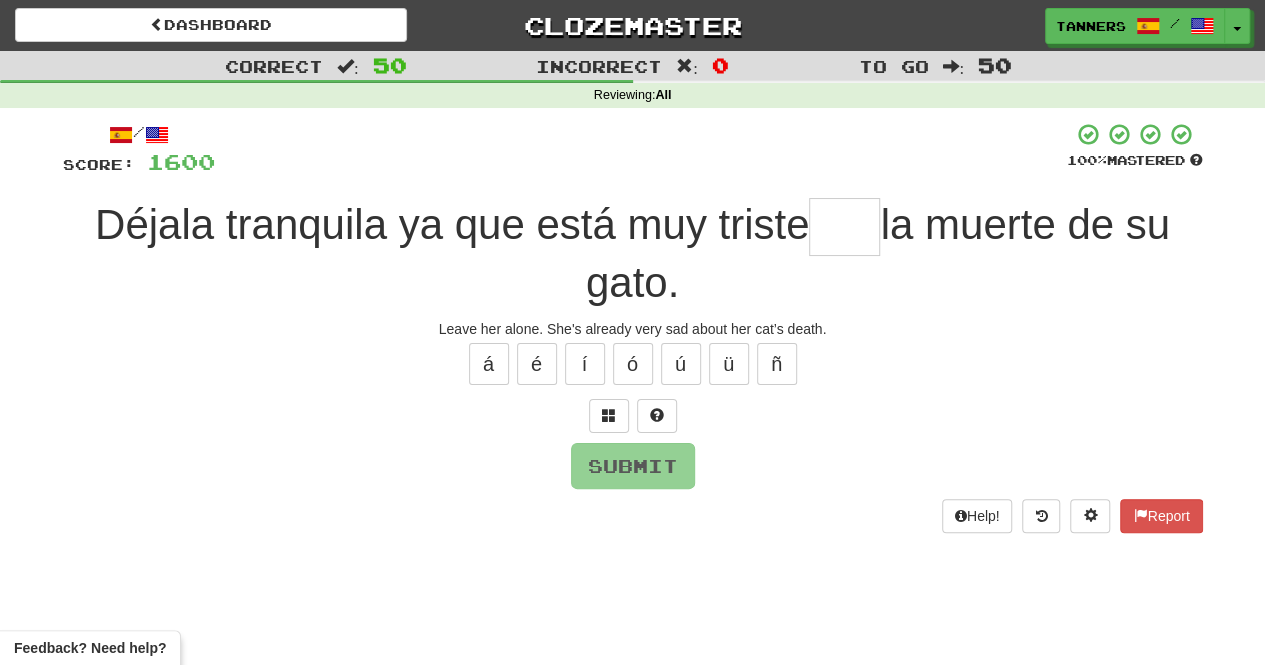 type on "*" 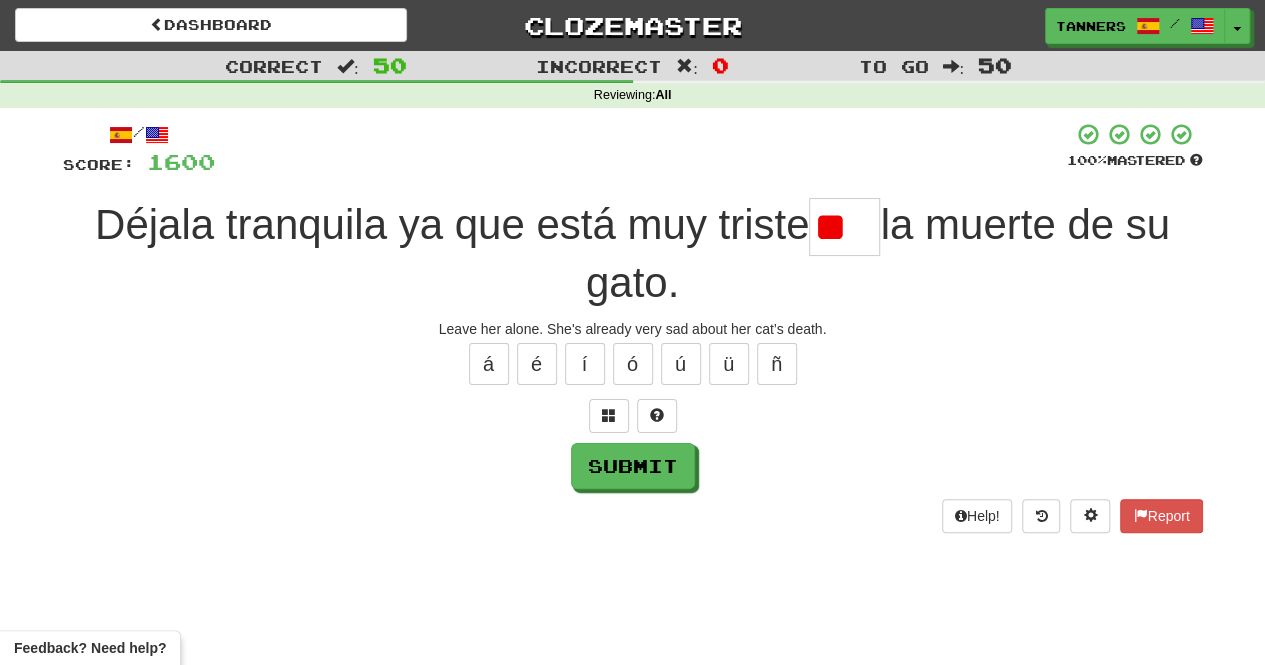 type on "*" 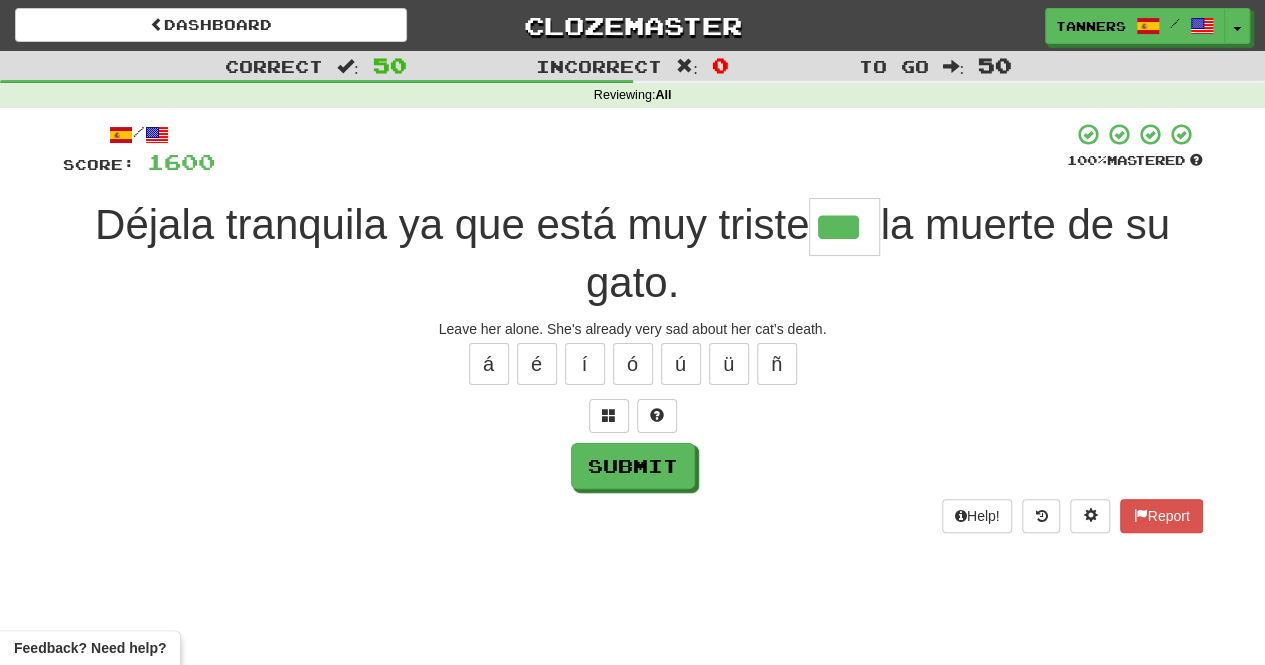 type on "***" 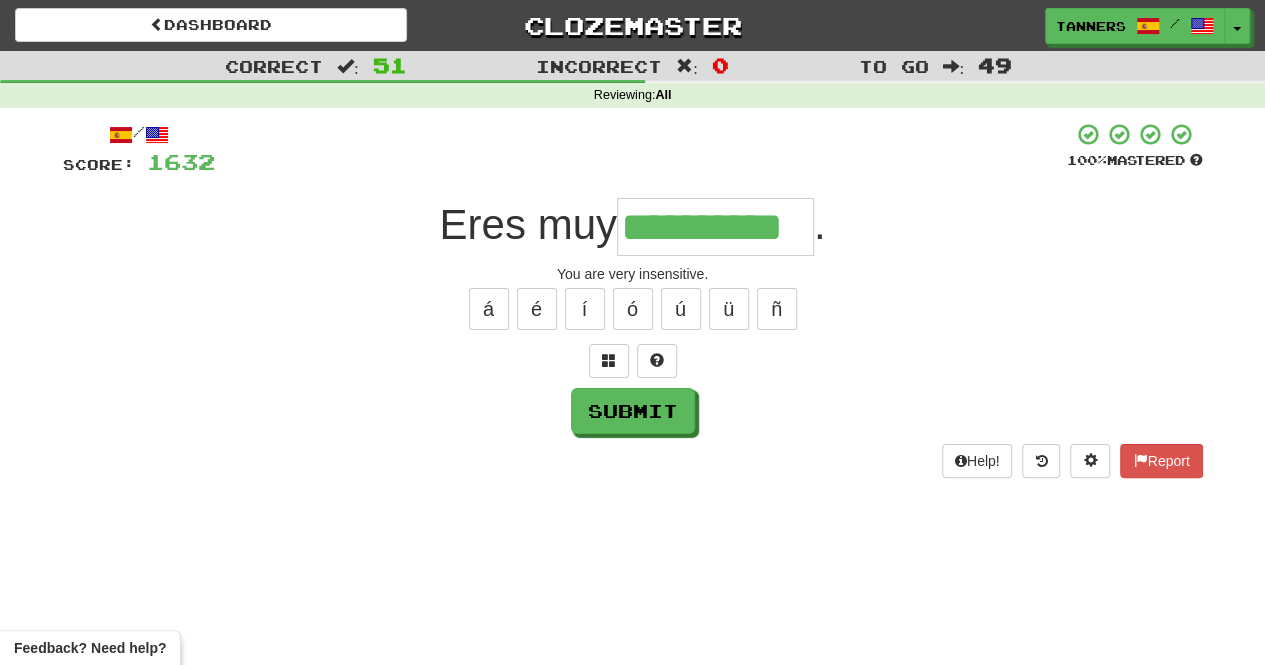 type on "**********" 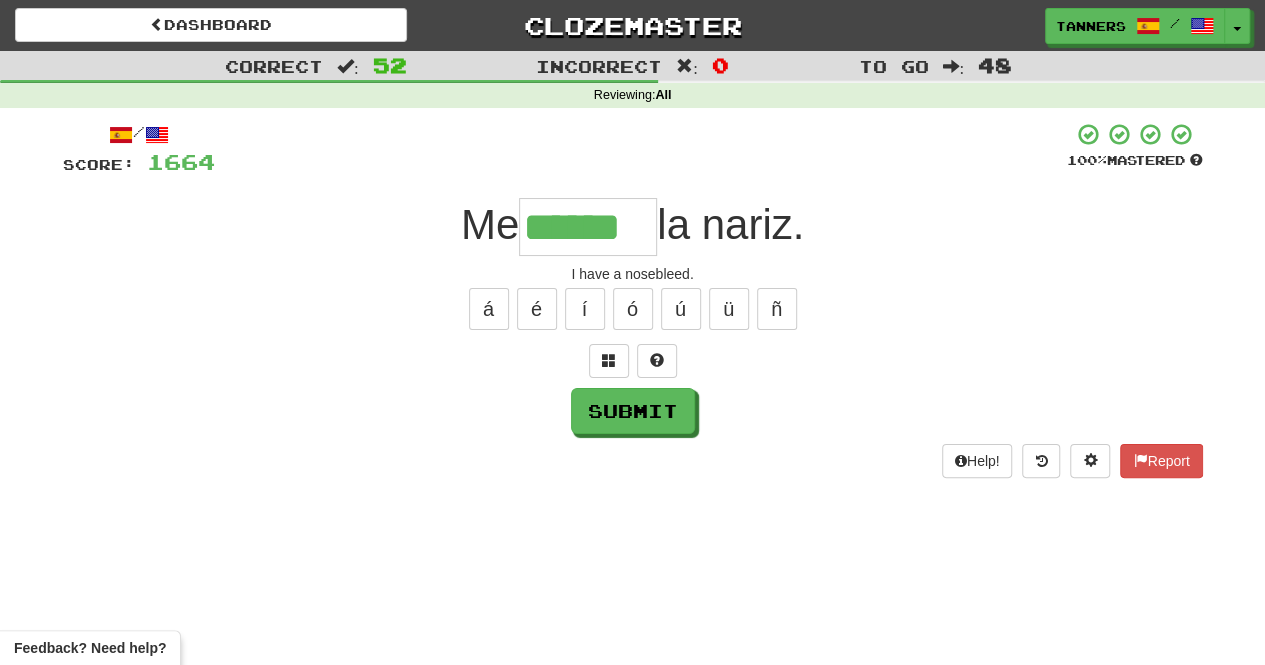 type on "******" 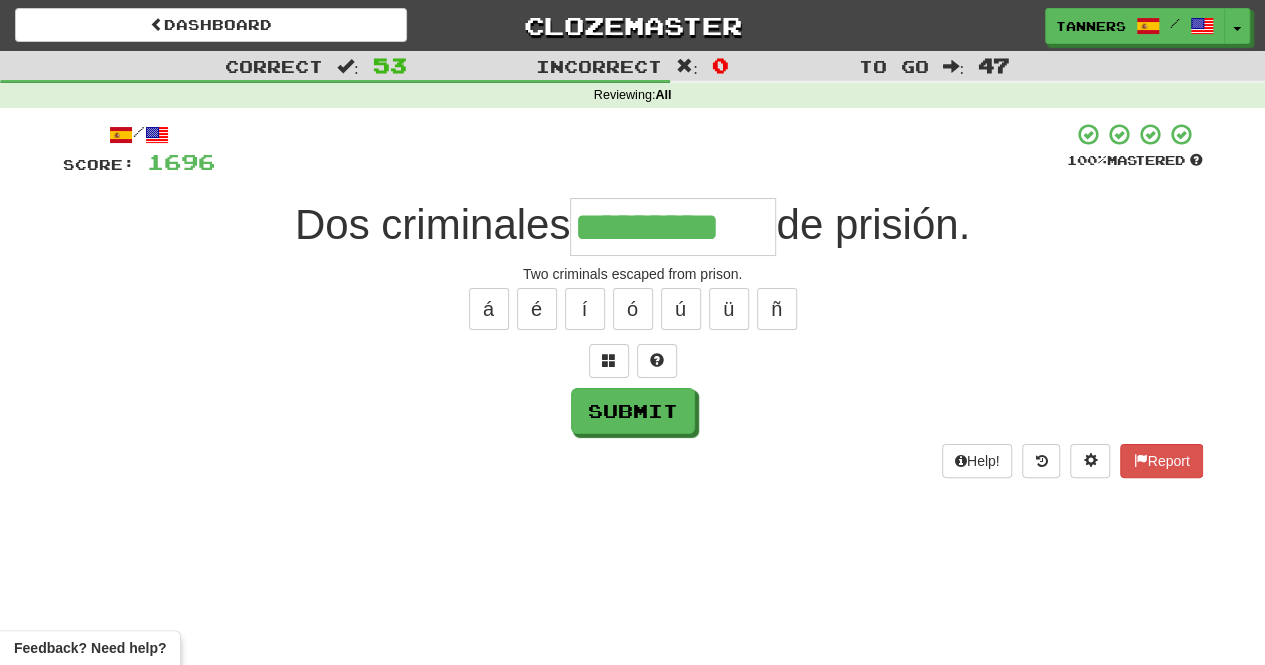 type on "*********" 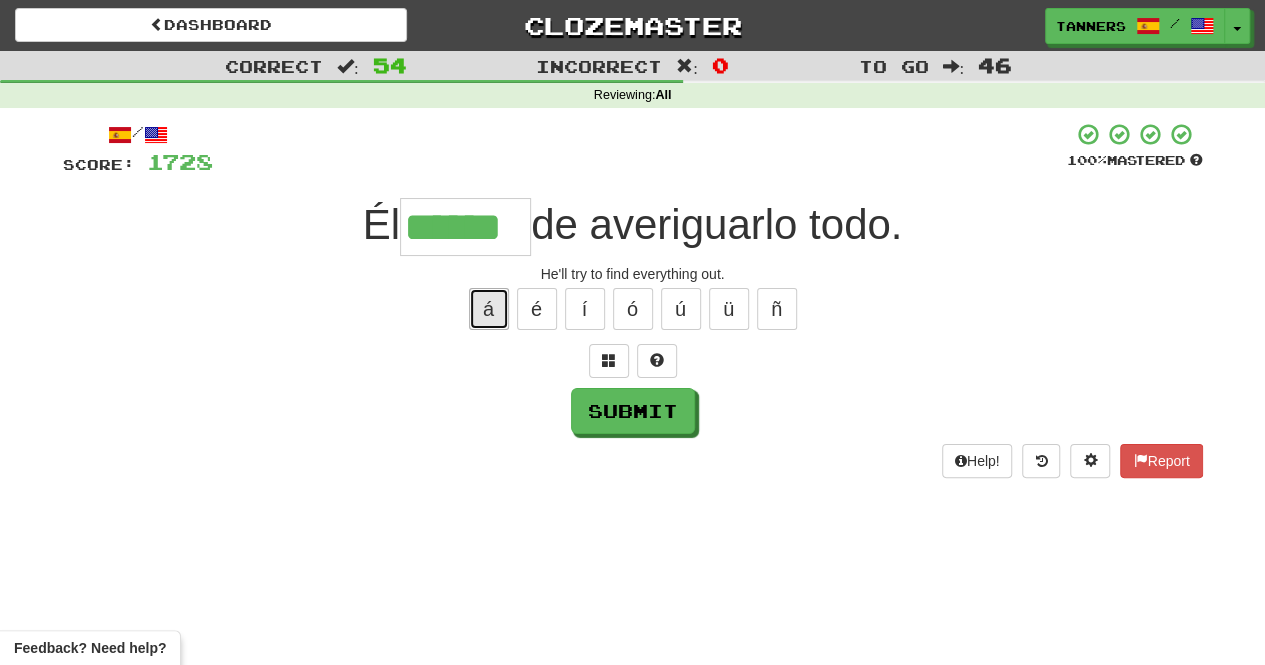 click on "á" at bounding box center (489, 309) 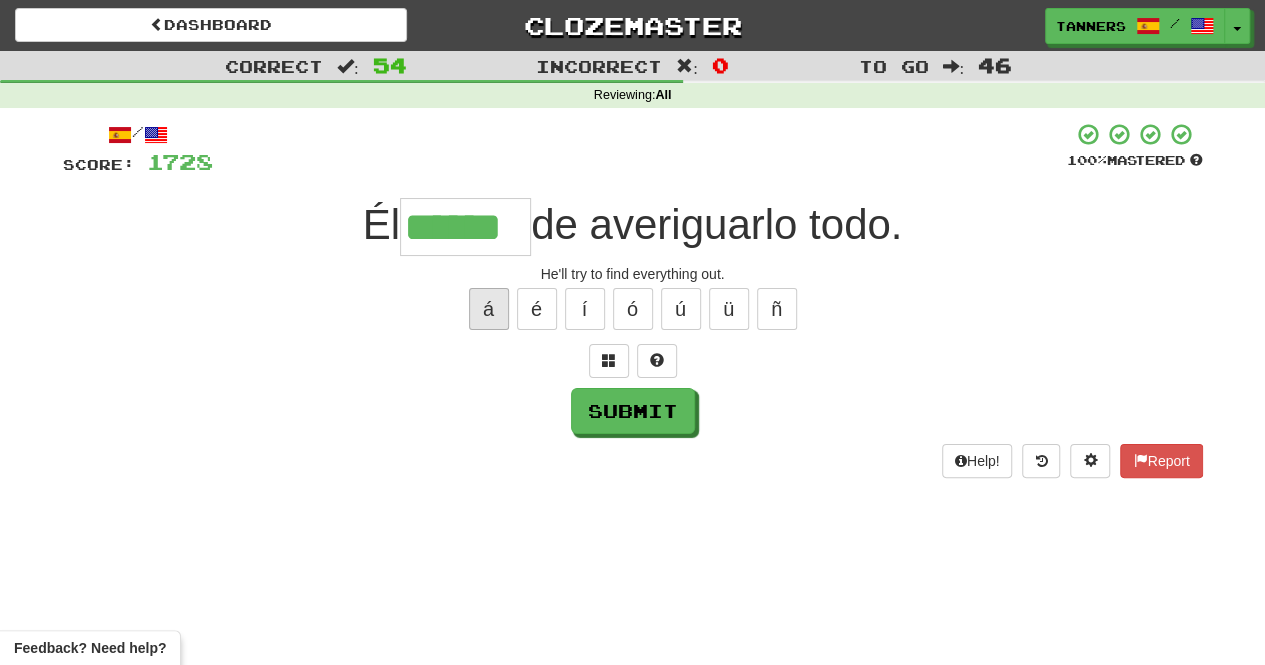 type on "*******" 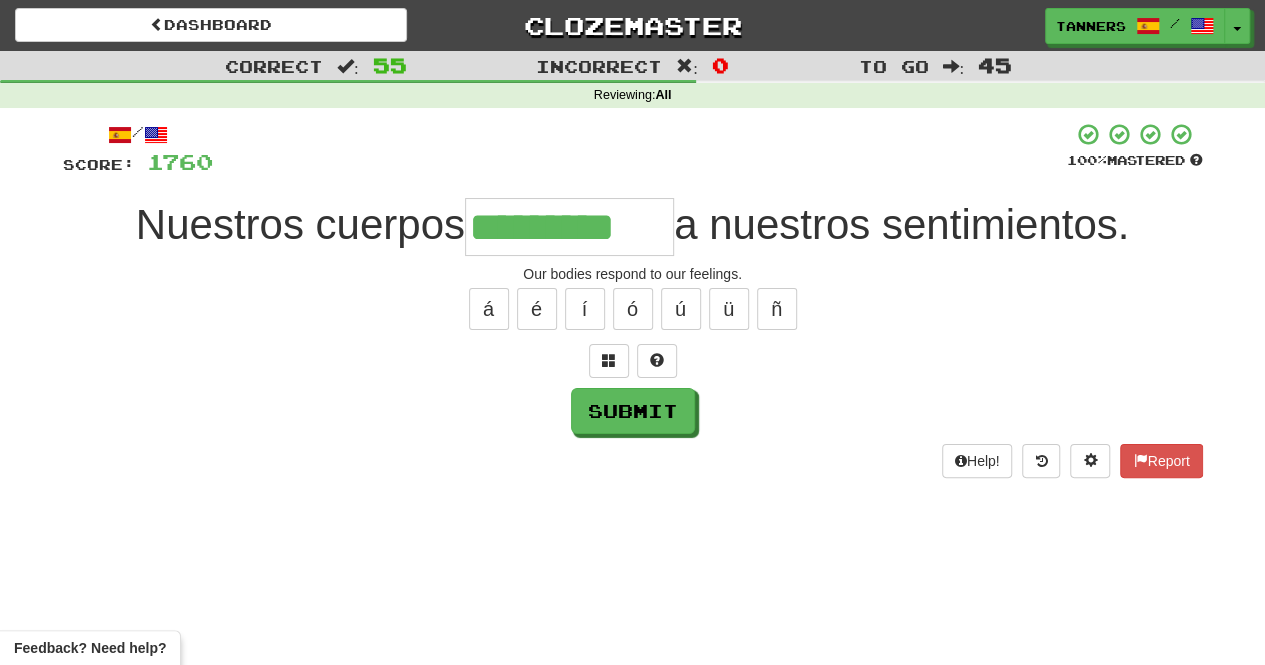 type on "*********" 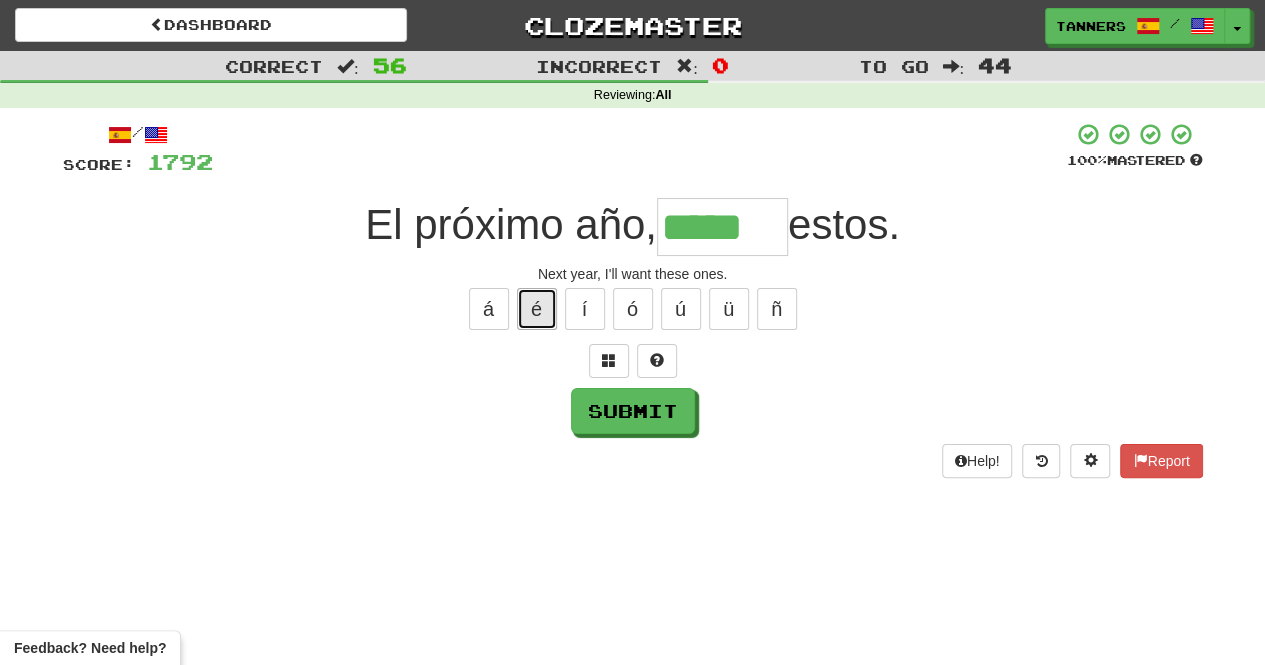click on "é" at bounding box center [537, 309] 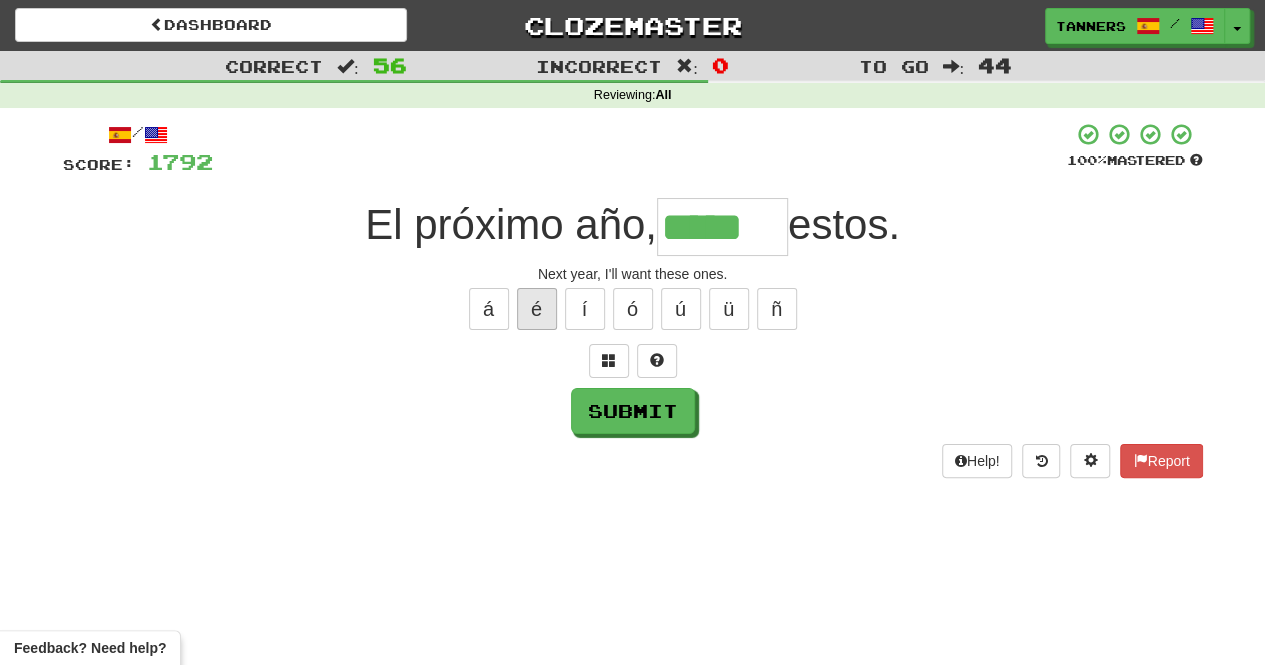 type on "******" 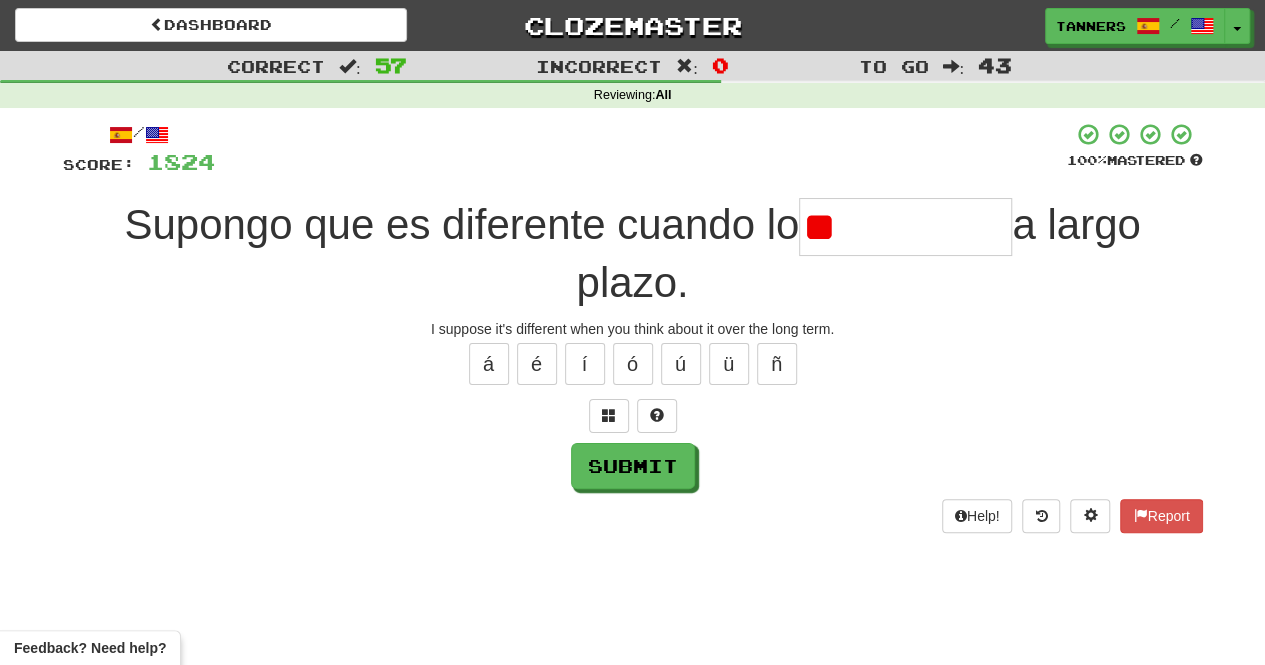 type on "*" 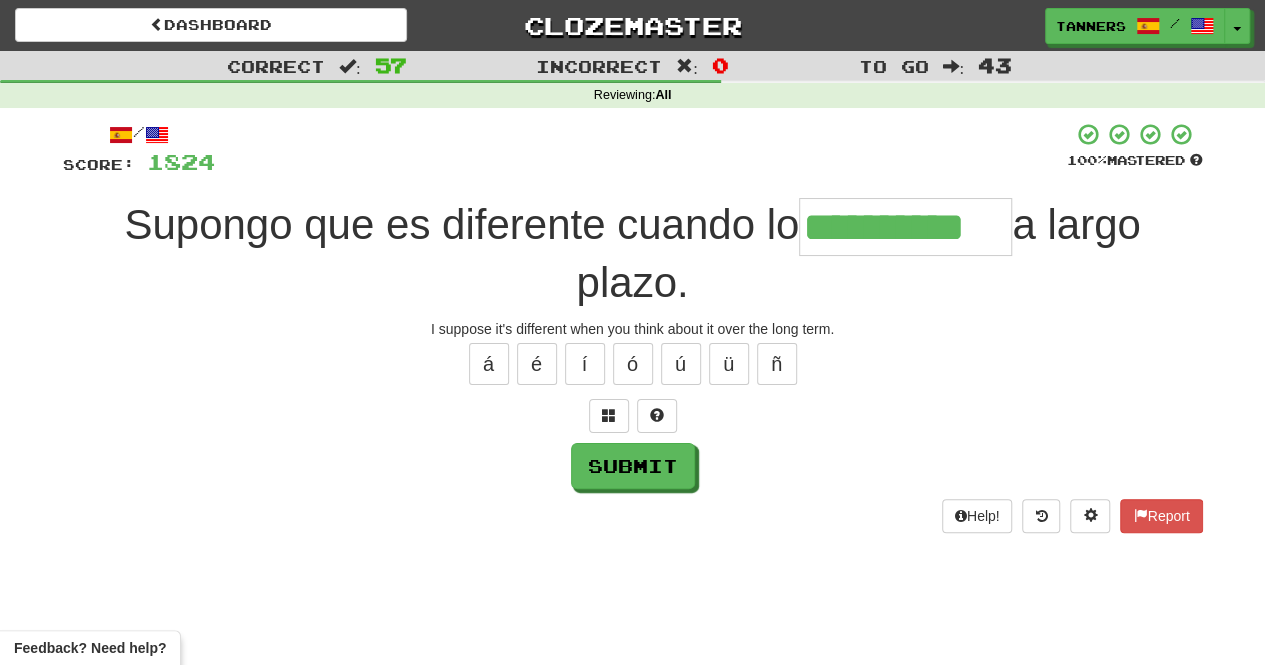 type on "**********" 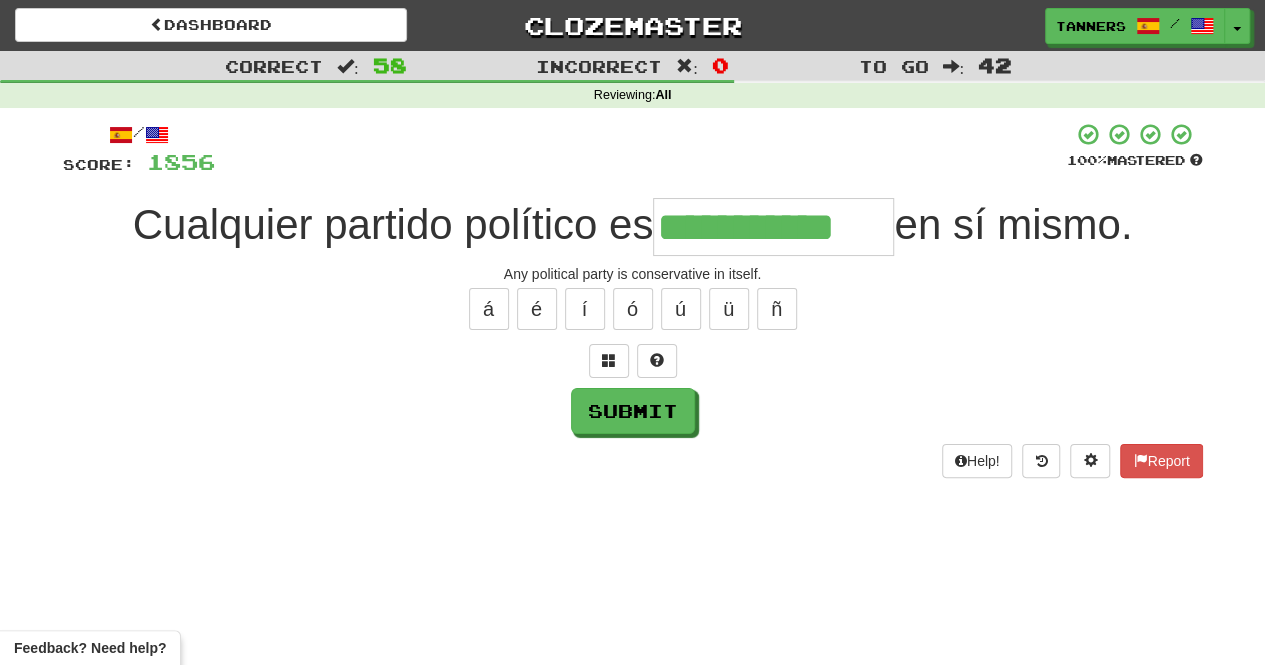 type on "**********" 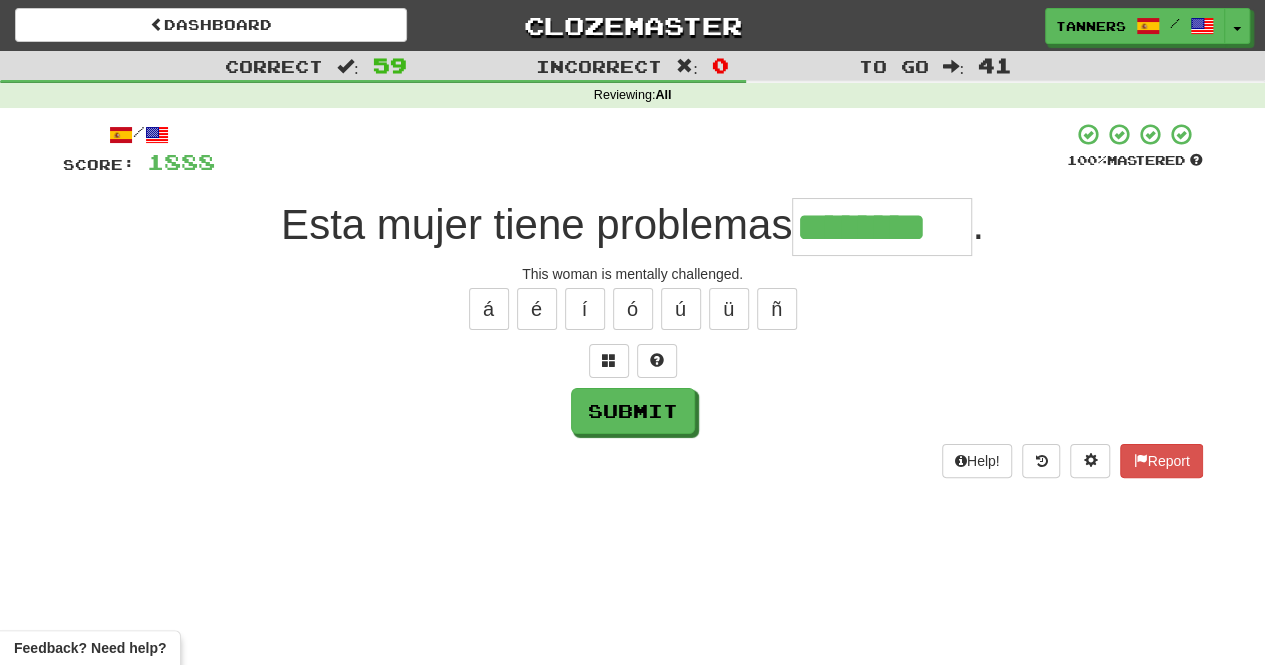 type on "********" 